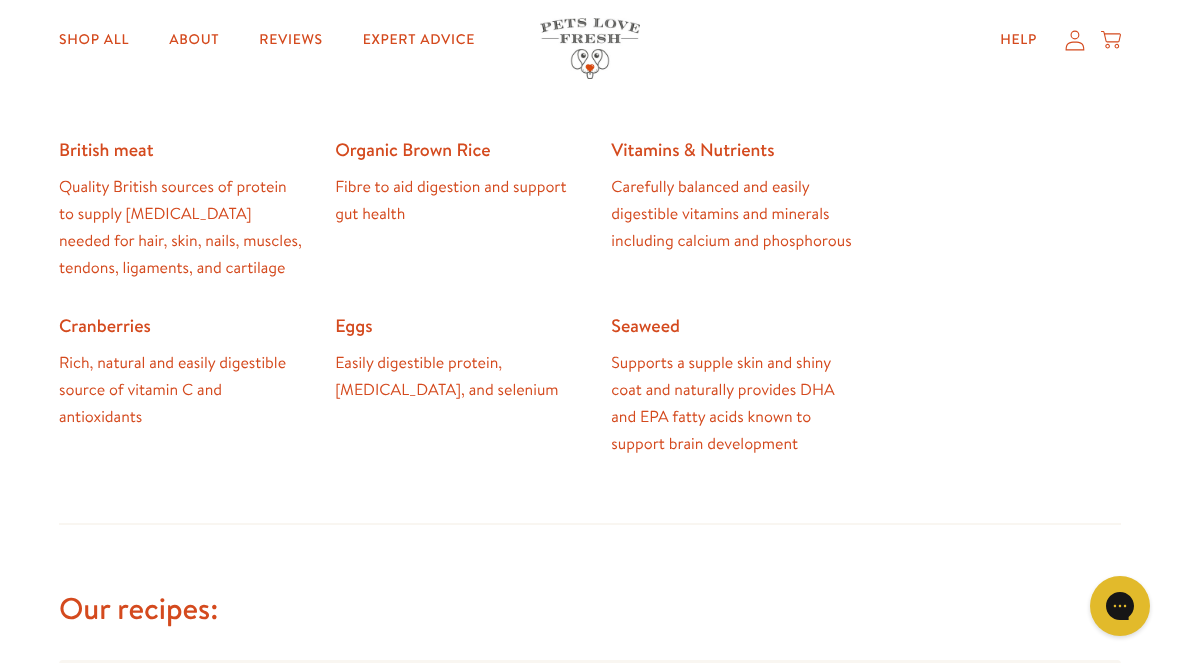 scroll, scrollTop: 1281, scrollLeft: 0, axis: vertical 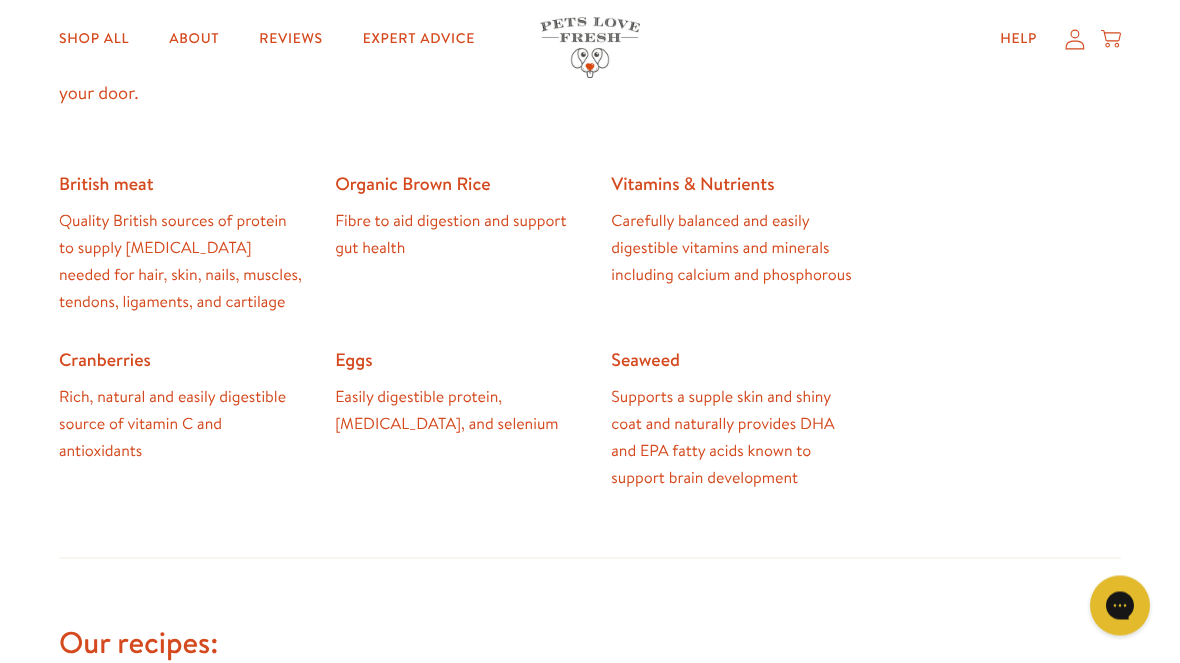 click on "About" at bounding box center (194, 40) 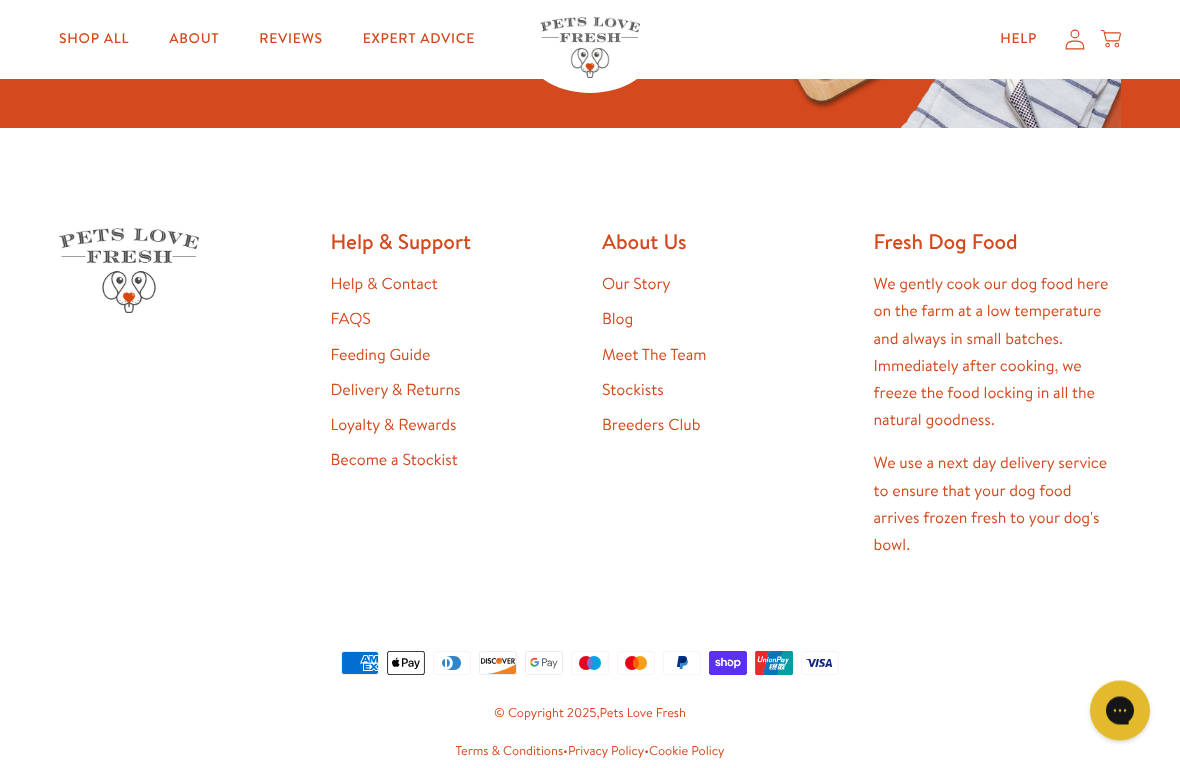 scroll, scrollTop: 5347, scrollLeft: 0, axis: vertical 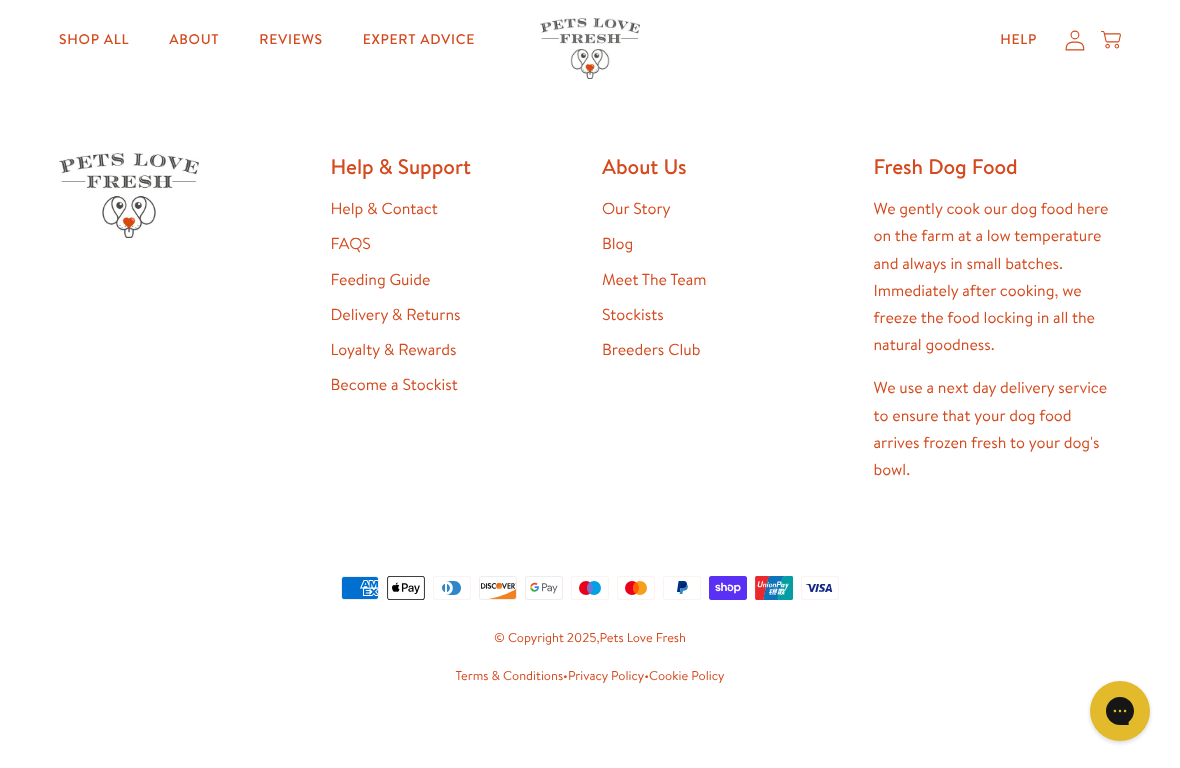 click on "Feeding Guide" at bounding box center [381, 280] 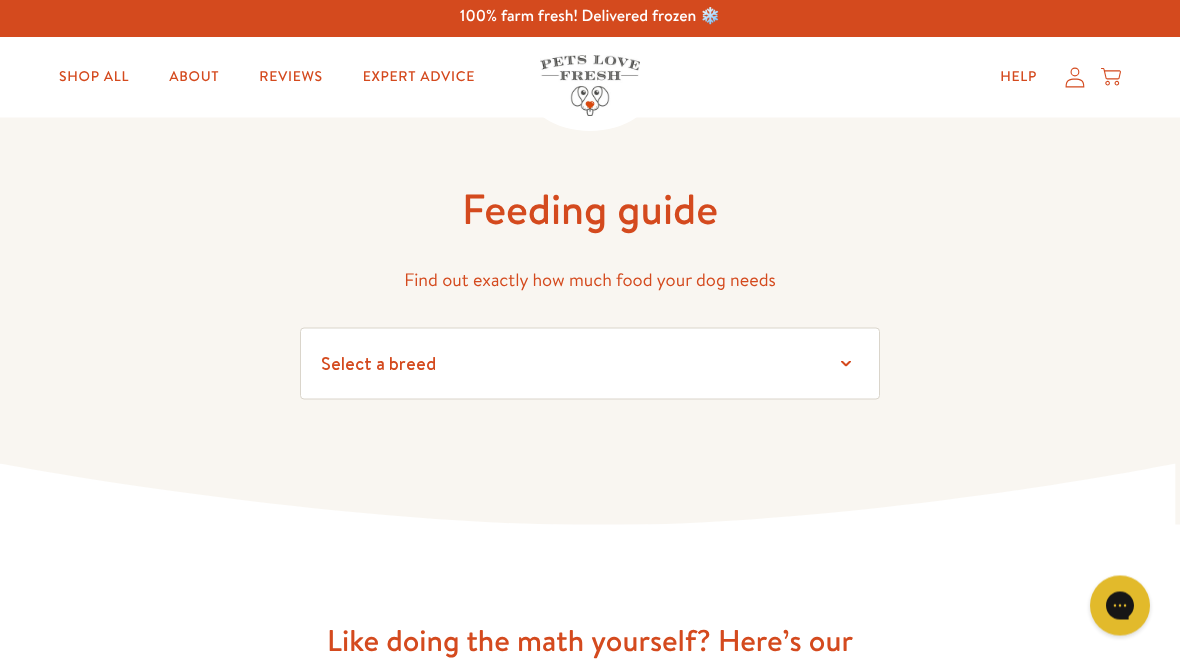 scroll, scrollTop: 0, scrollLeft: 0, axis: both 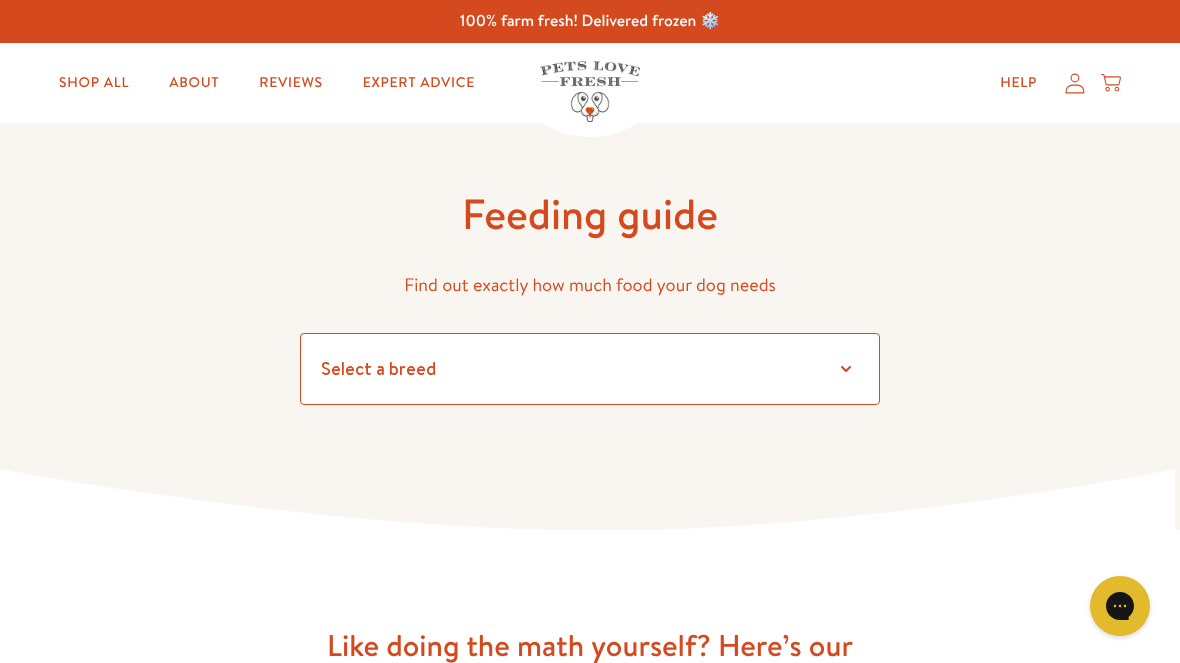 click on "Select a breed
Affenpinscher Afghan hound Airedale terrier Akita Alaskan Malamute American Staffordshire terrier American water spaniel Australian cattle dog Australian shepherd Australian terrier Basenji Basset hound Beagle Bearded collie Bedlington terrier Bernese mountain dog Bichon frise black and tan coonhound Bloodhound Border collie Border terrier Borzoi Boston terrier Bouvier des Flandres Boxer Briard Brittany Brussels griffon Bull terrier Bulldog Bullmastiff Cairn terrier Canaan dog Cavalier King Charles Spaniel Chesapeake Bay retriever Chihuahua Chinese crested Chinese shar-pei Chow chow Clumber spaniel Cocker spaniel Collie Curly-coated retriever Dachshund Dalmatian Doberman pinscher English cocker spaniel English setter English springer spaniel English toy spaniel Eskimo dog Finnish spitz Flat-coated retriever Fox terrier Foxhound French bulldog German shepherd German shorthaired pointer German wirehaired pointer Golden retriever Gordon setter Great Dane Pug" at bounding box center [590, 369] 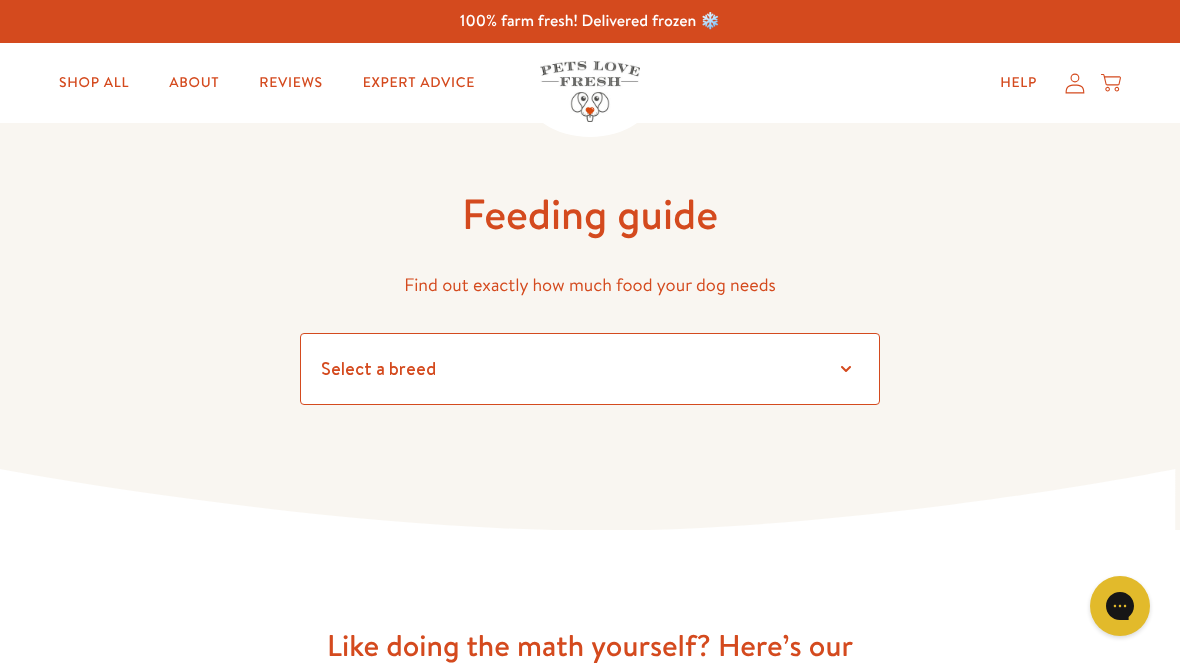 select on "15" 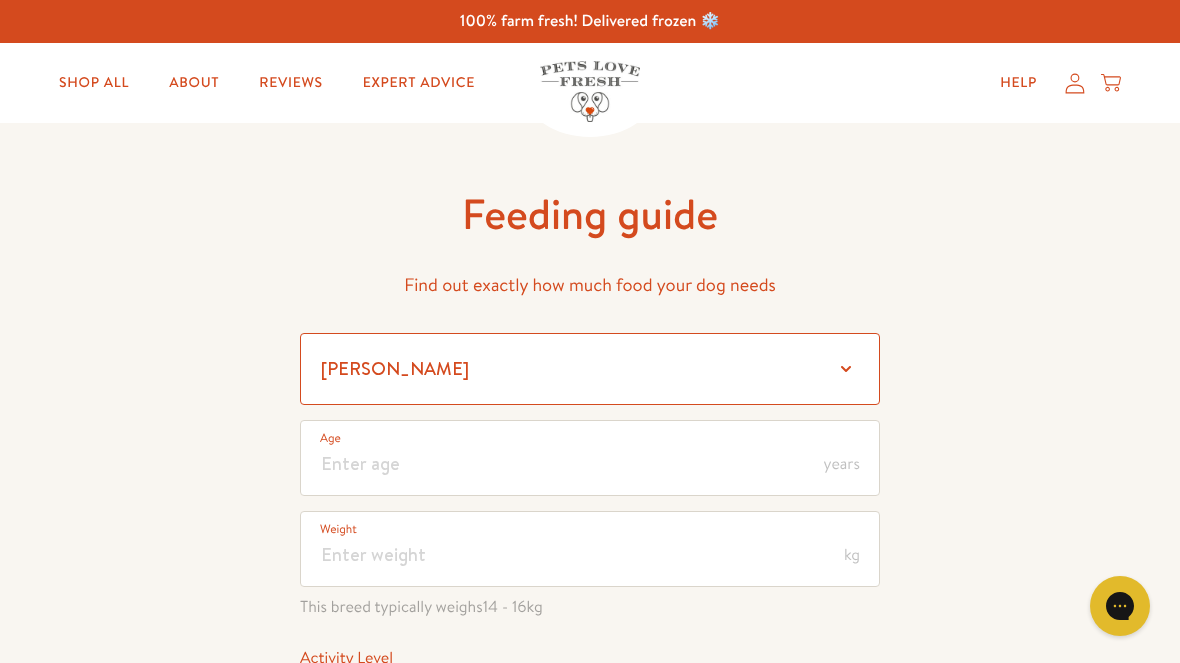 click on "Select a breed
Affenpinscher Afghan hound Airedale terrier Akita Alaskan Malamute American Staffordshire terrier American water spaniel Australian cattle dog Australian shepherd Australian terrier Basenji Basset hound Beagle Bearded collie Bedlington terrier Bernese mountain dog Bichon frise black and tan coonhound Bloodhound Border collie Border terrier Borzoi Boston terrier Bouvier des Flandres Boxer Briard Brittany Brussels griffon Bull terrier Bulldog Bullmastiff Cairn terrier Canaan dog Cavalier King Charles Spaniel Chesapeake Bay retriever Chihuahua Chinese crested Chinese shar-pei Chow chow Clumber spaniel Cocker spaniel Collie Curly-coated retriever Dachshund Dalmatian Doberman pinscher English cocker spaniel English setter English springer spaniel English toy spaniel Eskimo dog Finnish spitz Flat-coated retriever Fox terrier Foxhound French bulldog German shepherd German shorthaired pointer German wirehaired pointer Golden retriever Gordon setter Great Dane Pug" at bounding box center (590, 369) 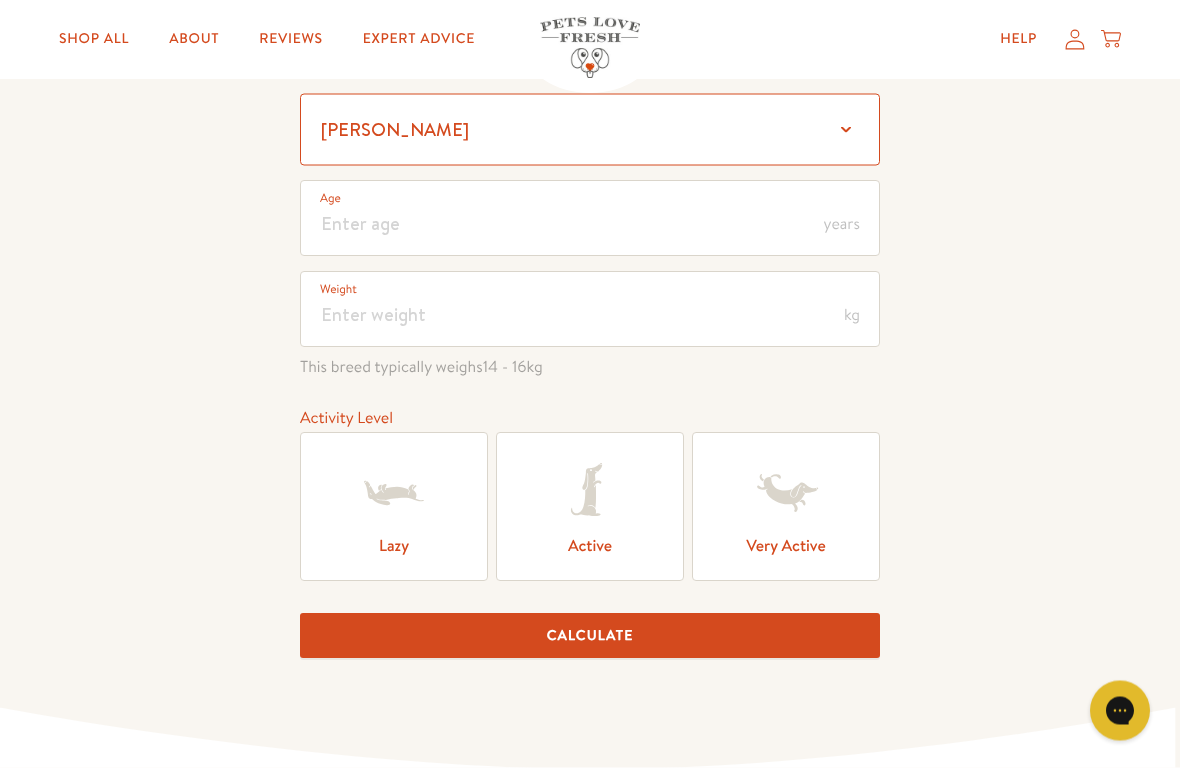 scroll, scrollTop: 240, scrollLeft: 0, axis: vertical 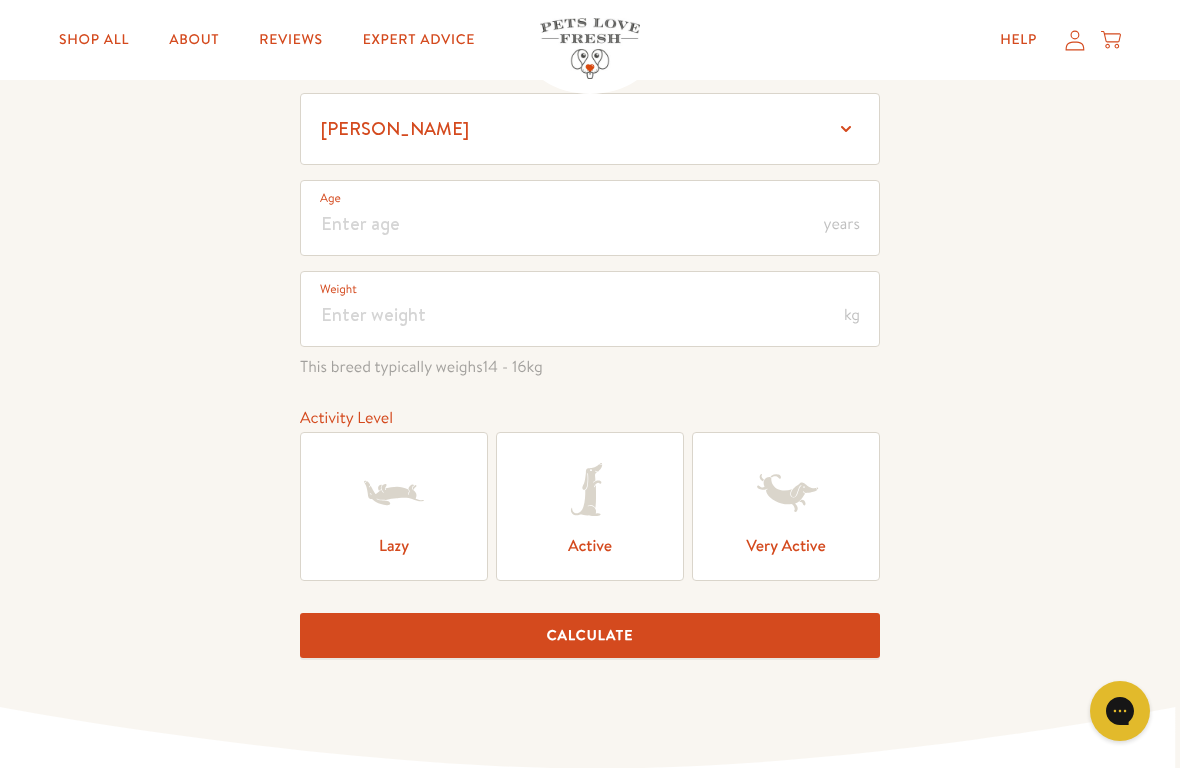 click on "Active" at bounding box center [590, 506] 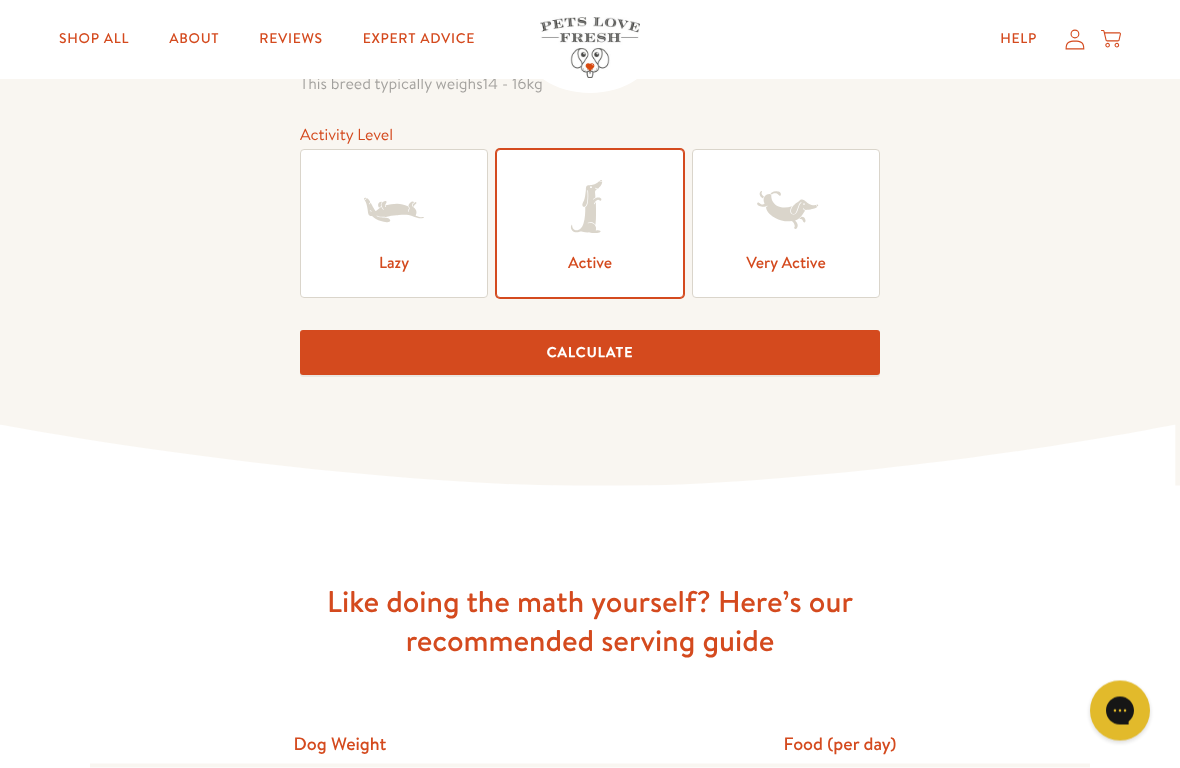 scroll, scrollTop: 524, scrollLeft: 0, axis: vertical 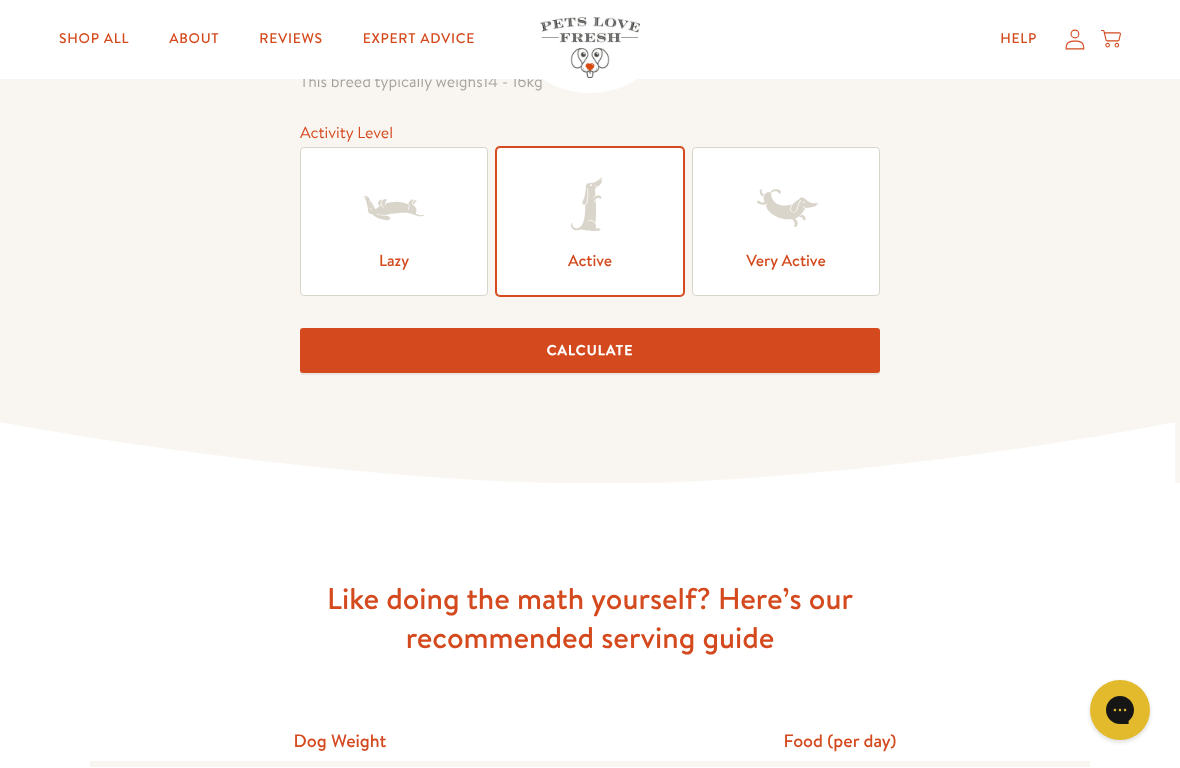 click on "Calculate" at bounding box center (590, 351) 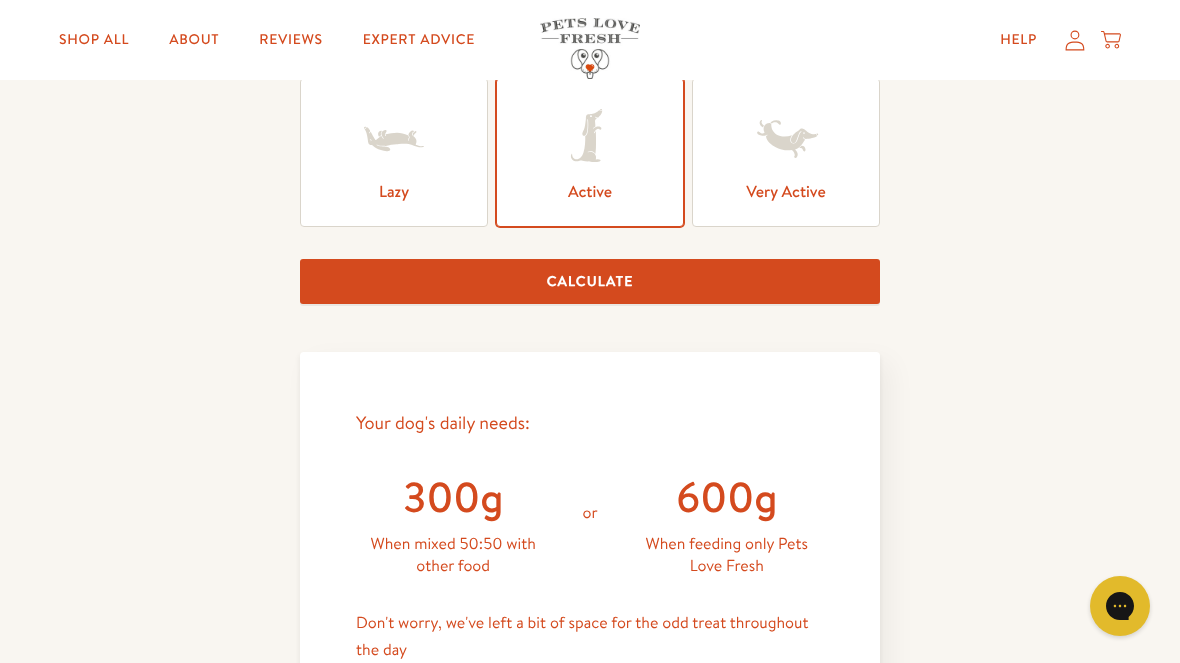scroll, scrollTop: 593, scrollLeft: 0, axis: vertical 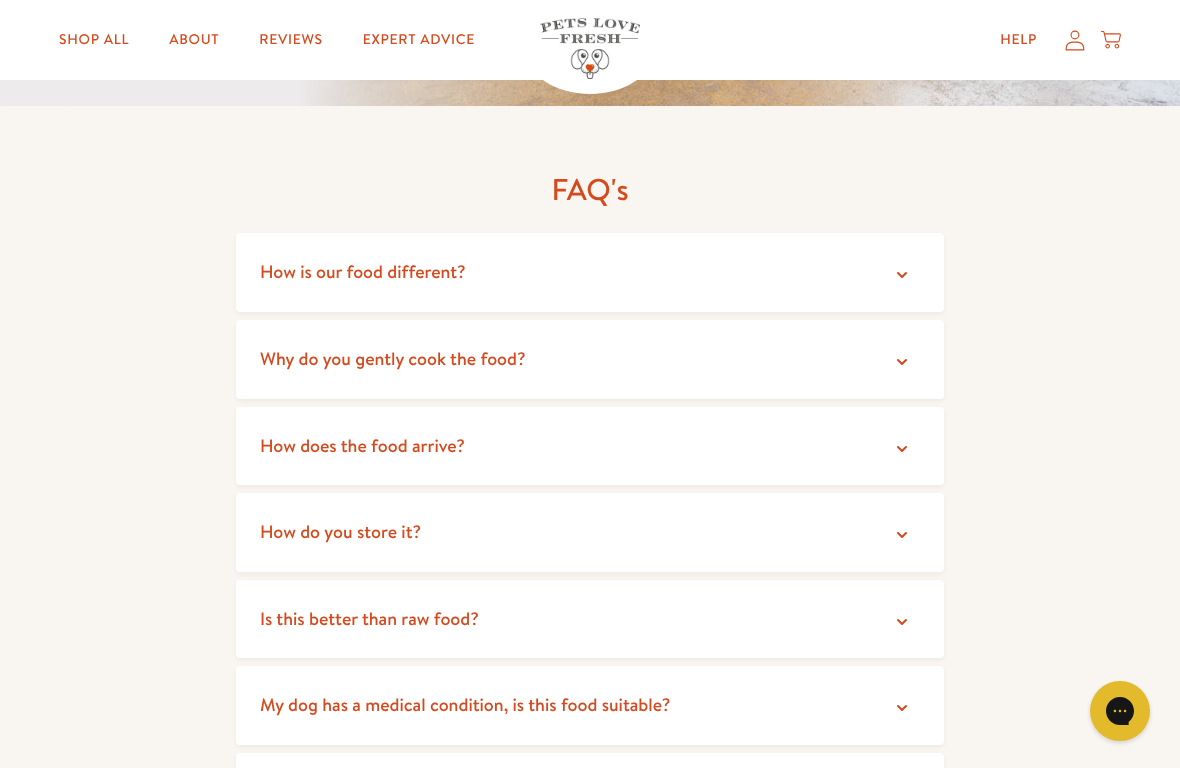 click on "Why do you gently cook the food?" at bounding box center [590, 359] 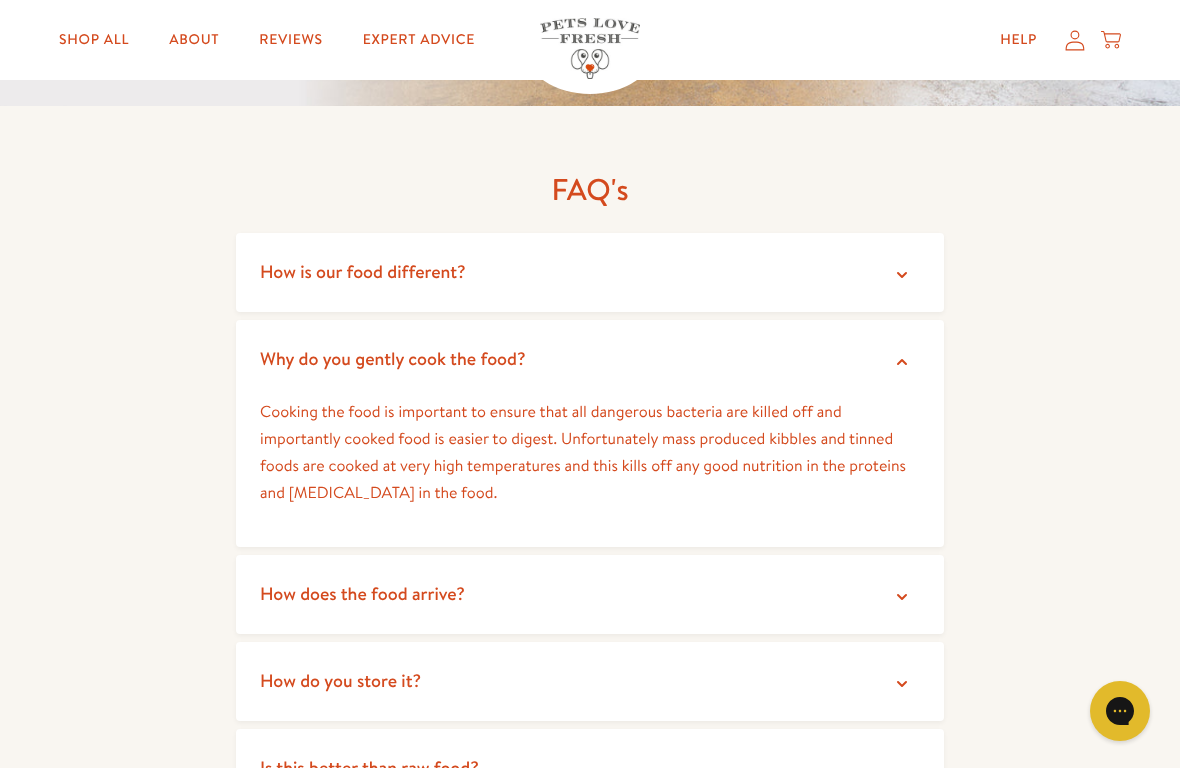 click on "How does the food arrive?" at bounding box center (590, 594) 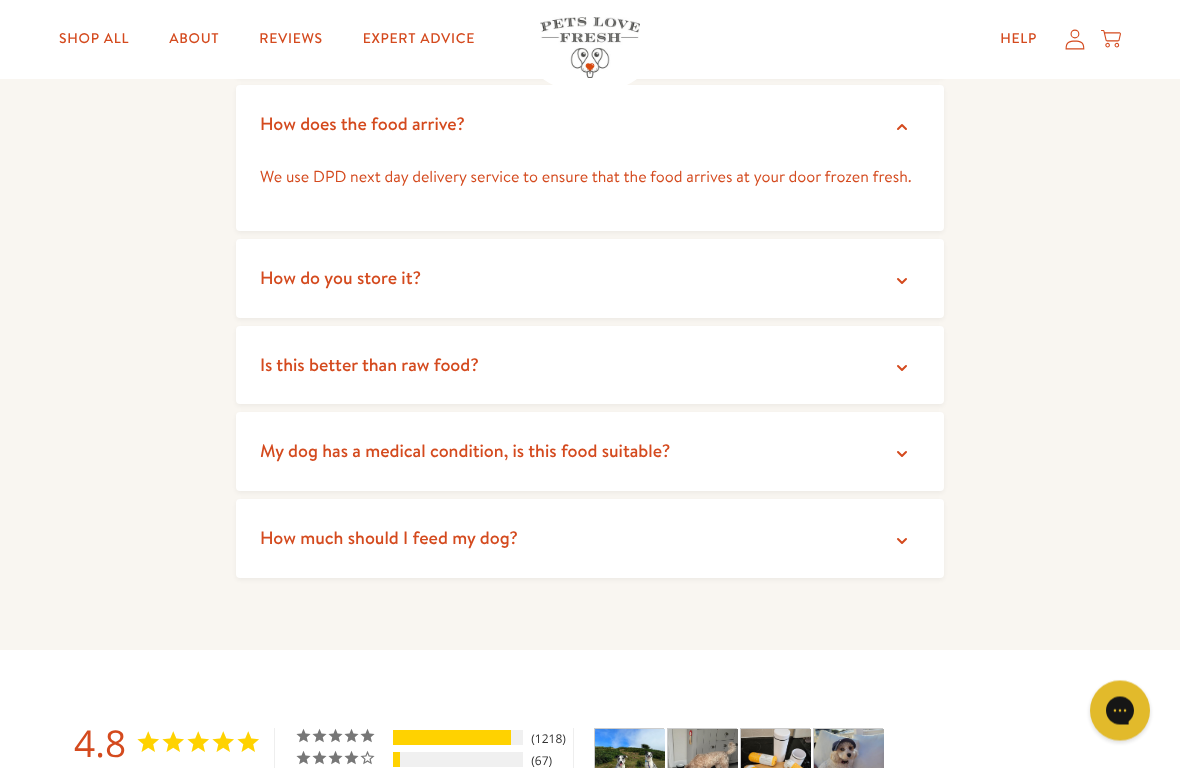 scroll, scrollTop: 3894, scrollLeft: 0, axis: vertical 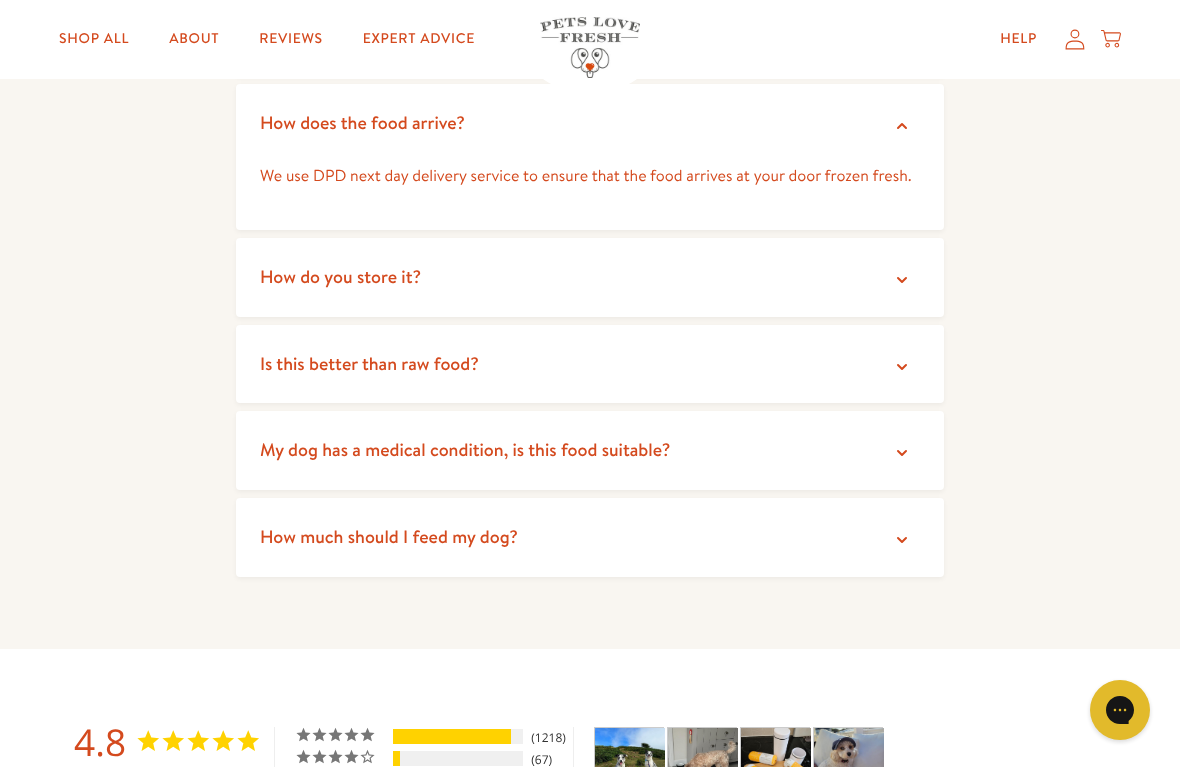click on "How do you store it?" at bounding box center (590, 278) 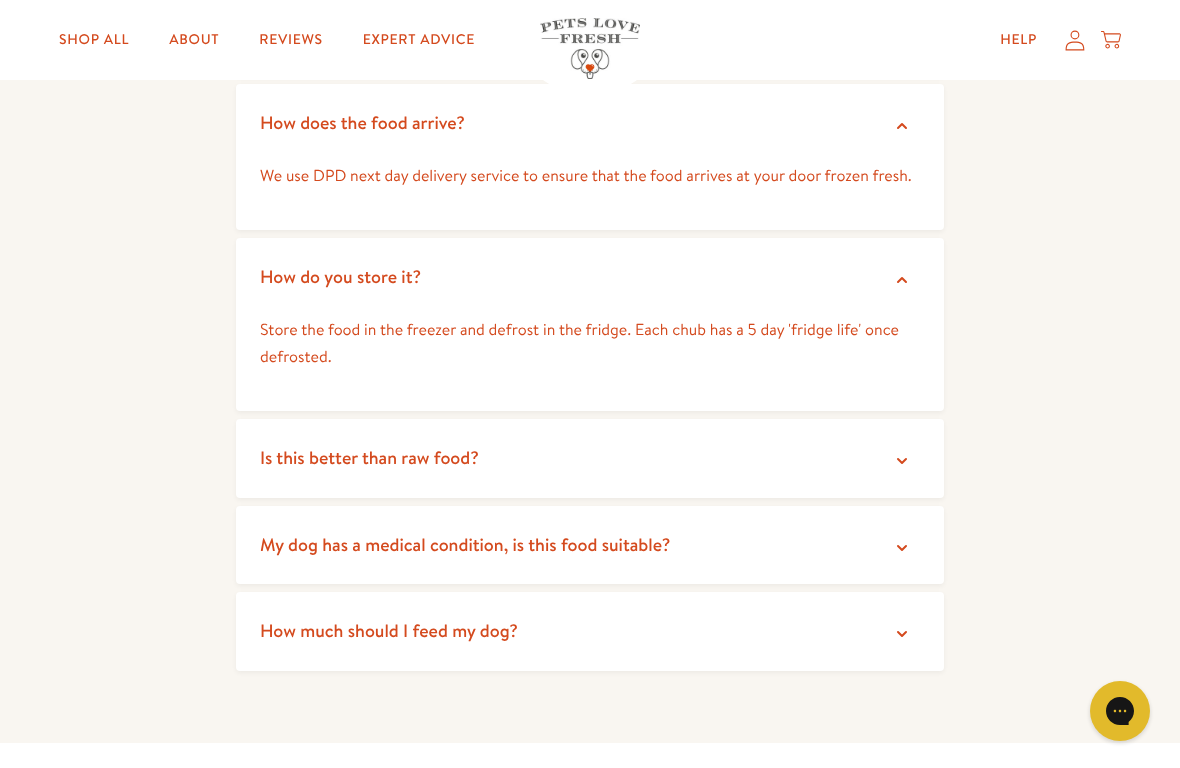 click on "How much should I feed my dog?" at bounding box center (590, 631) 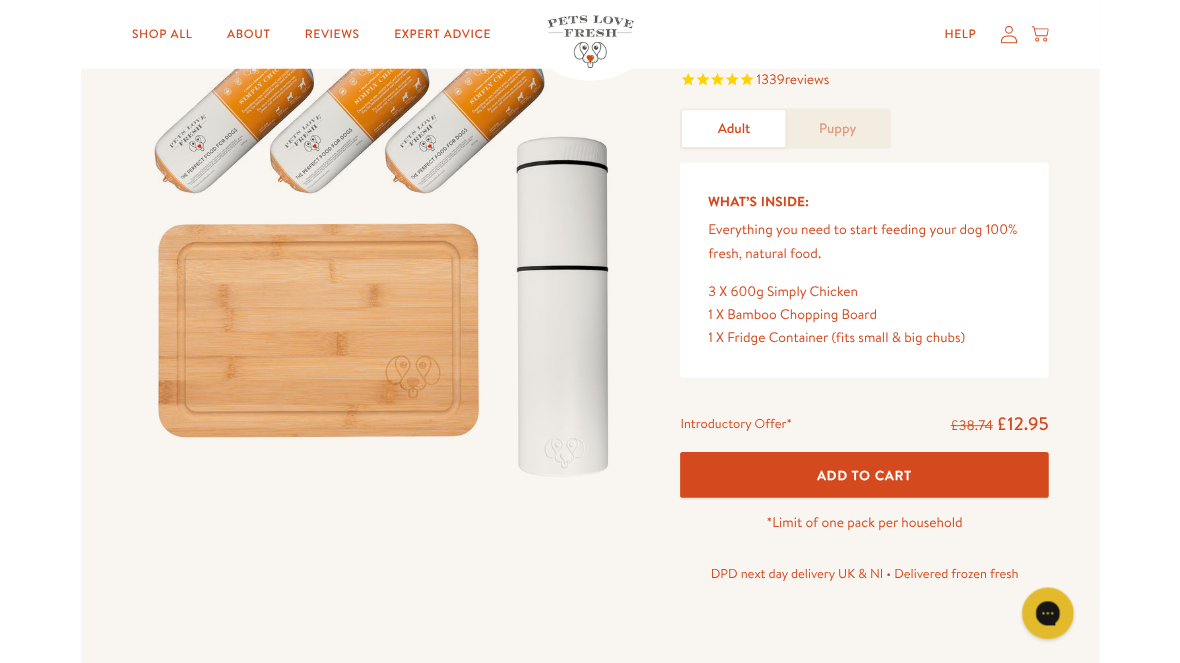 scroll, scrollTop: 0, scrollLeft: 0, axis: both 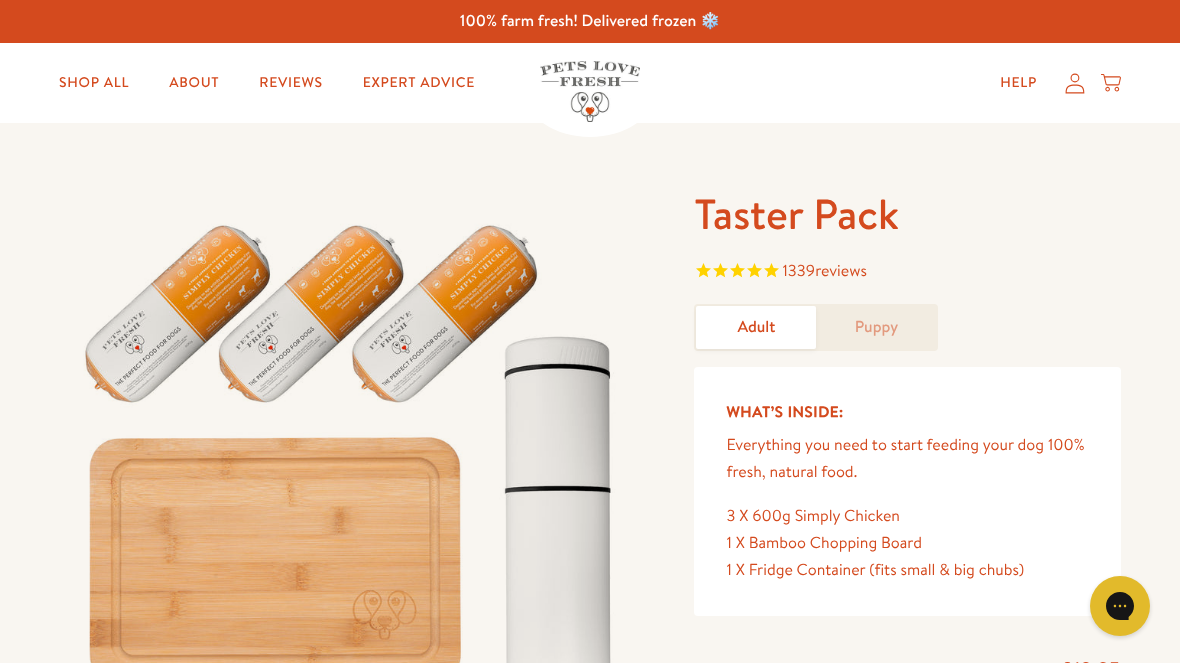 click on "Shop All" at bounding box center [94, 83] 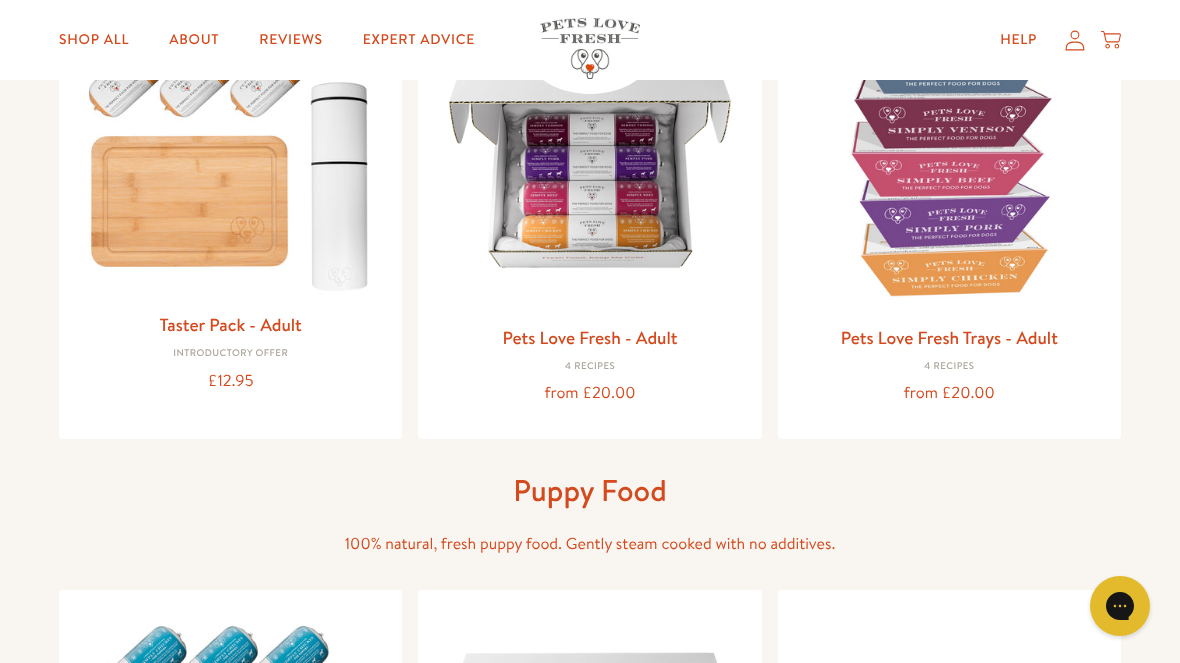 scroll, scrollTop: 286, scrollLeft: 0, axis: vertical 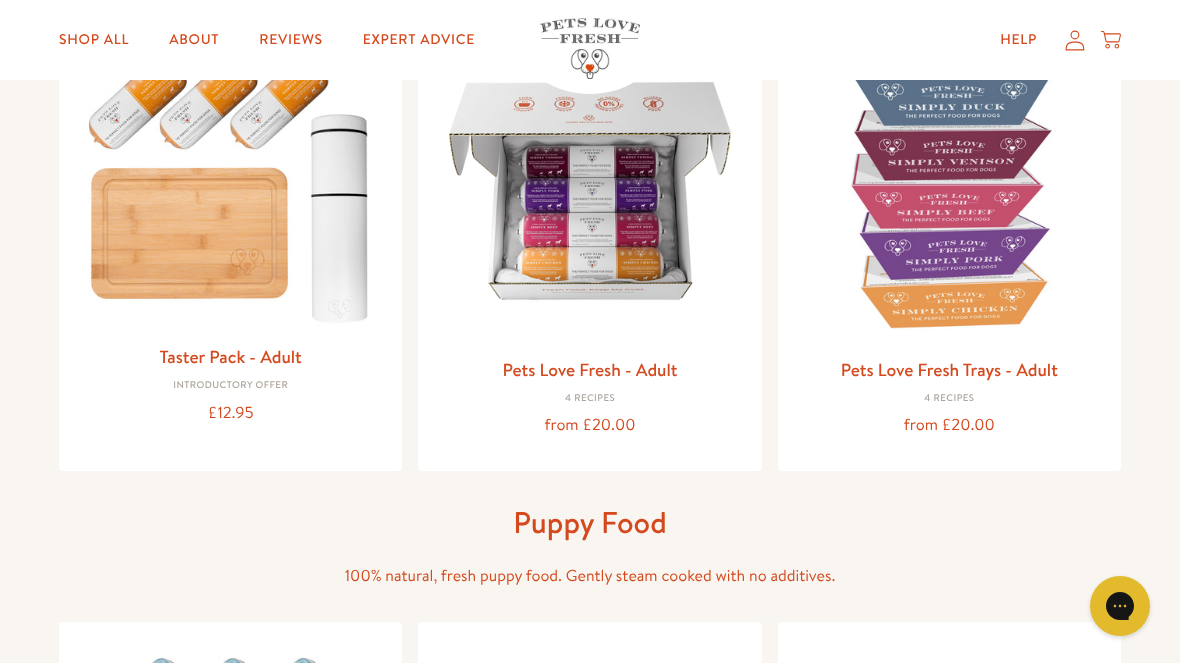 click at bounding box center (949, 190) 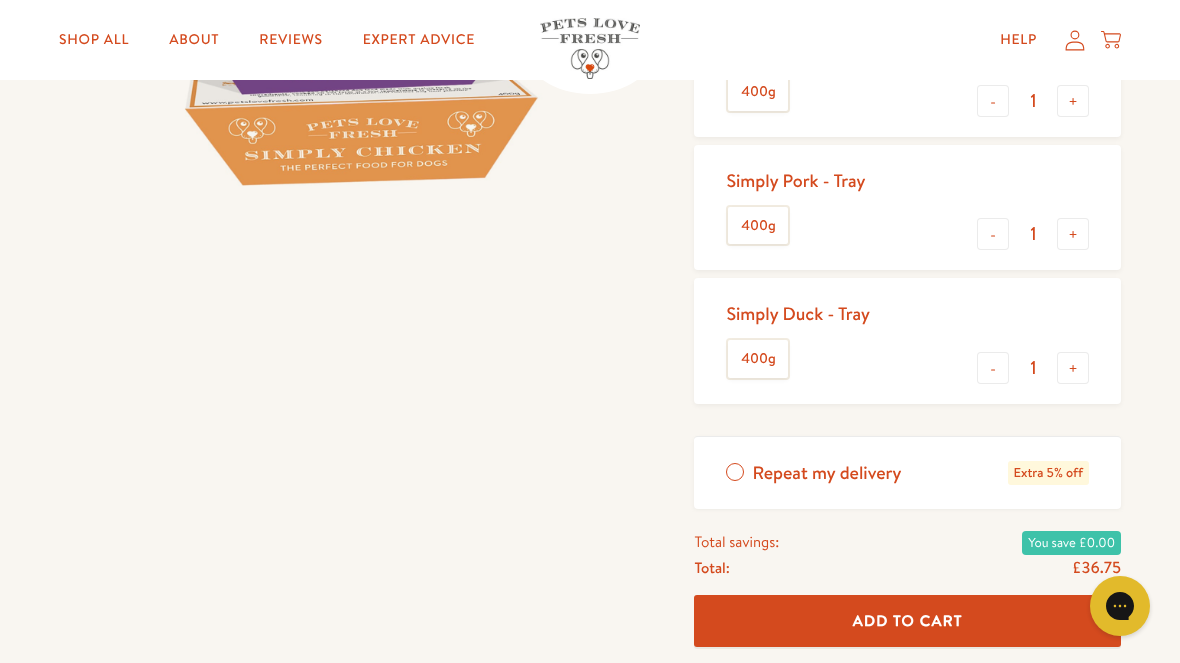scroll, scrollTop: 552, scrollLeft: 0, axis: vertical 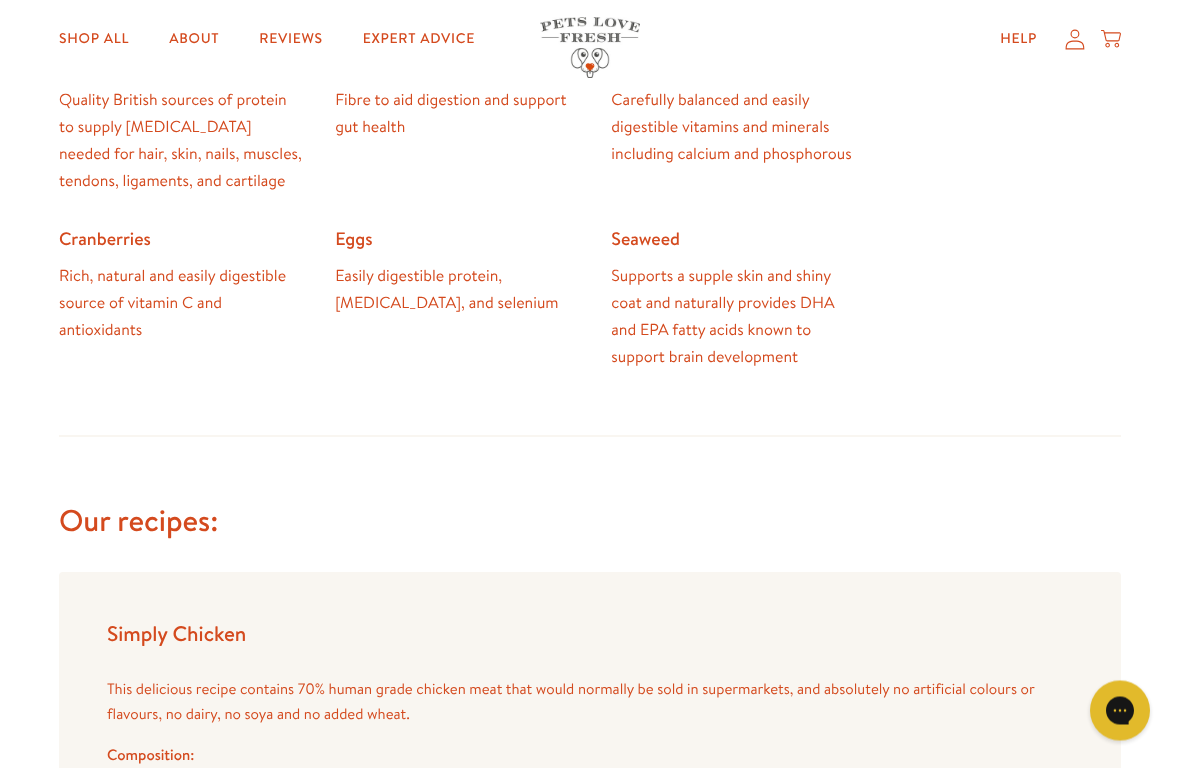 click on "Shop All" at bounding box center [94, 40] 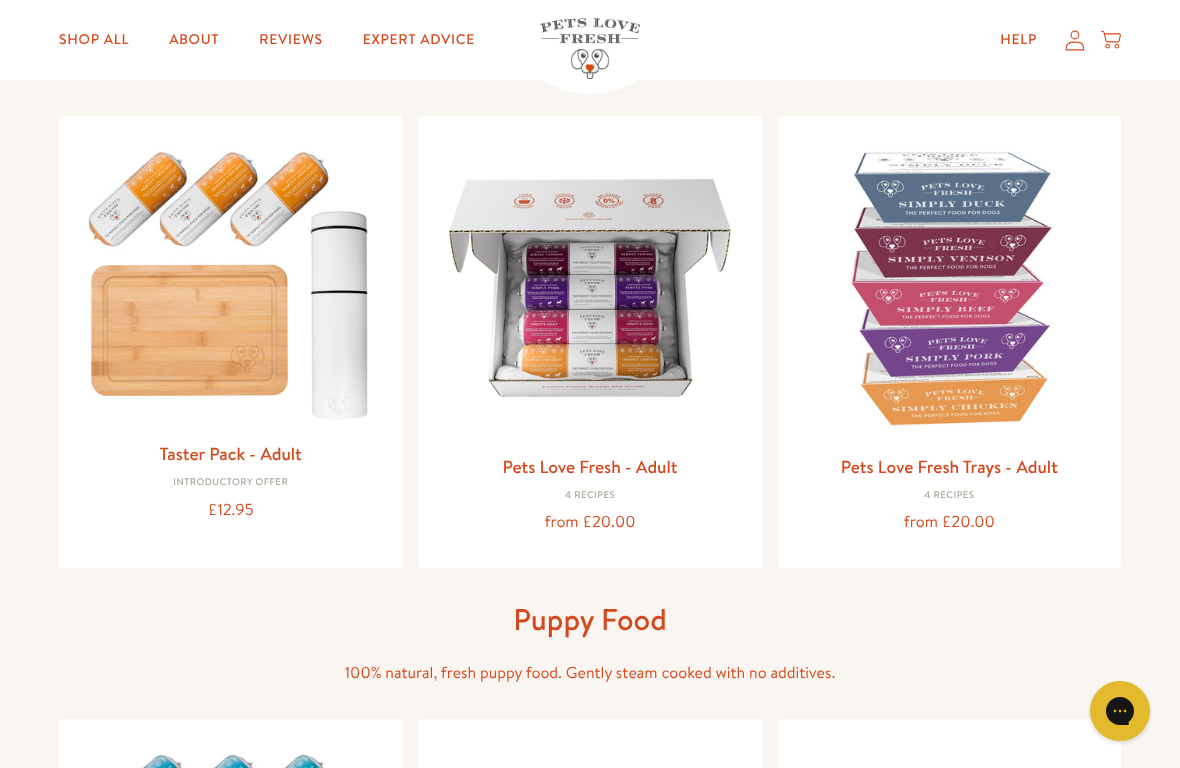 scroll, scrollTop: 222, scrollLeft: 0, axis: vertical 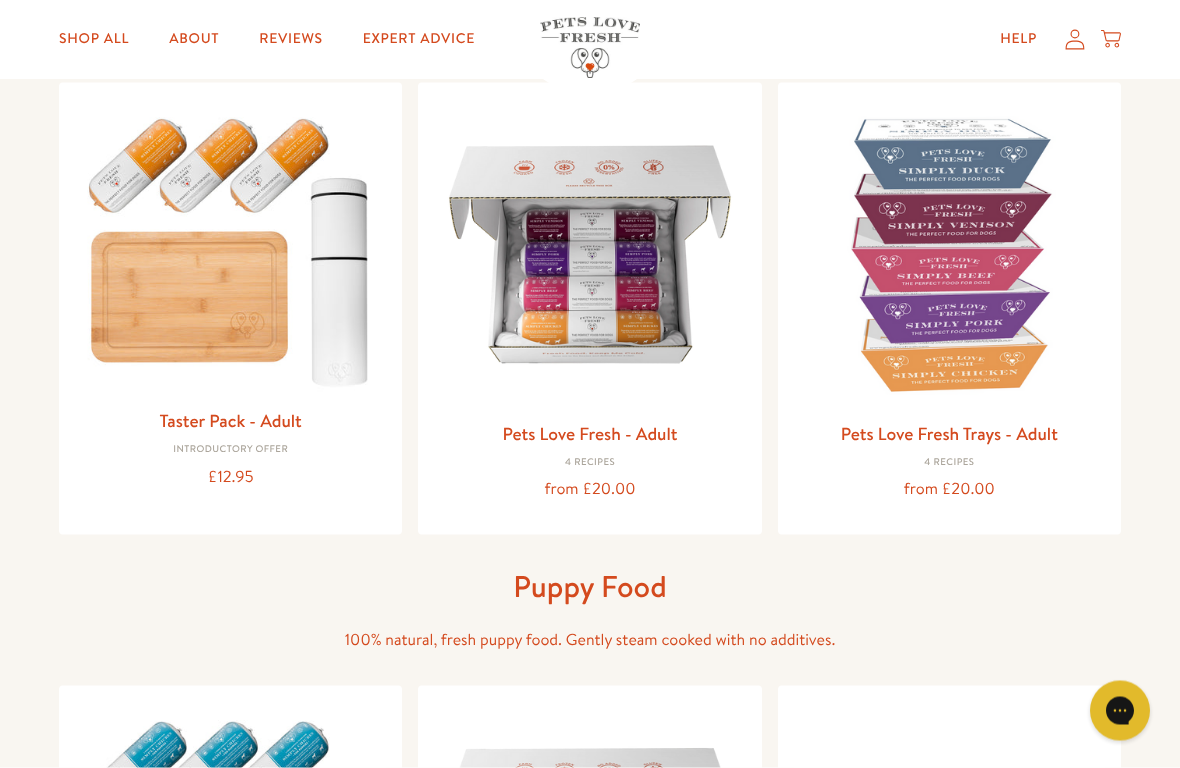 click at bounding box center (949, 254) 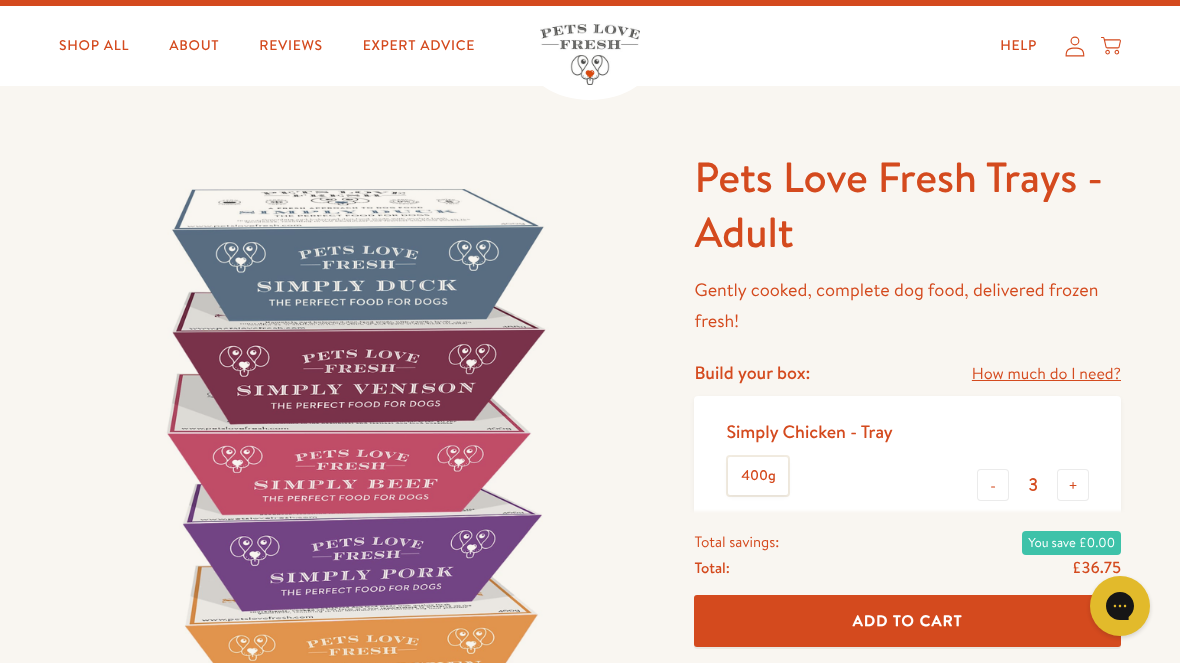 scroll, scrollTop: 0, scrollLeft: 0, axis: both 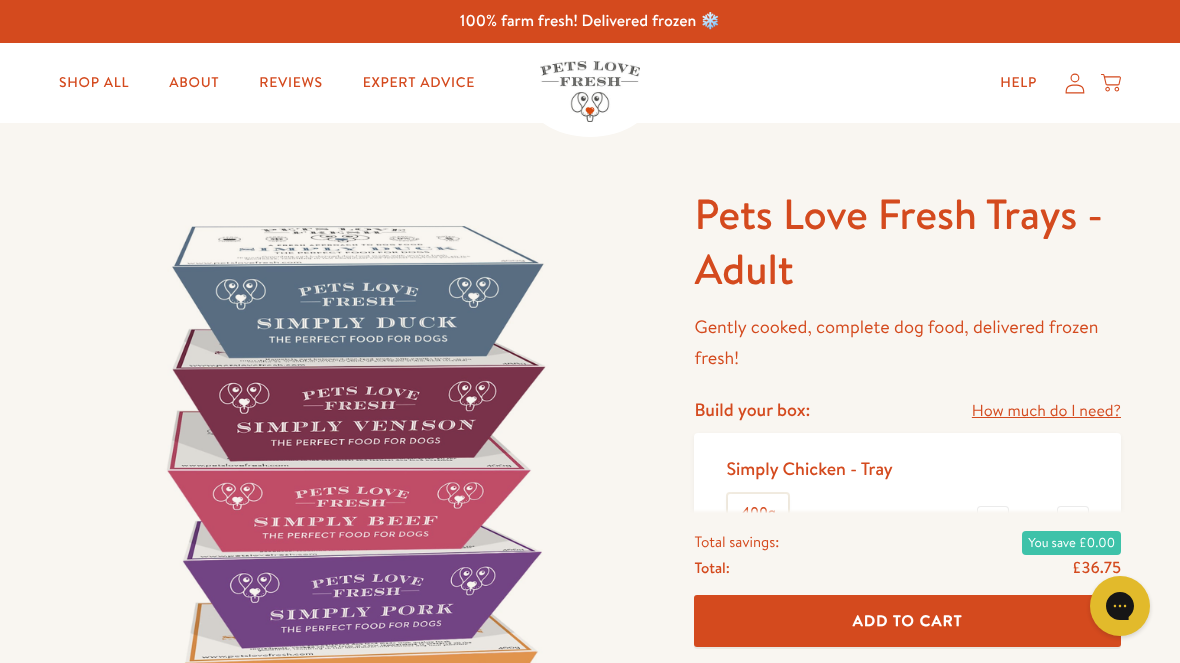 click on "Shop All" at bounding box center [94, 83] 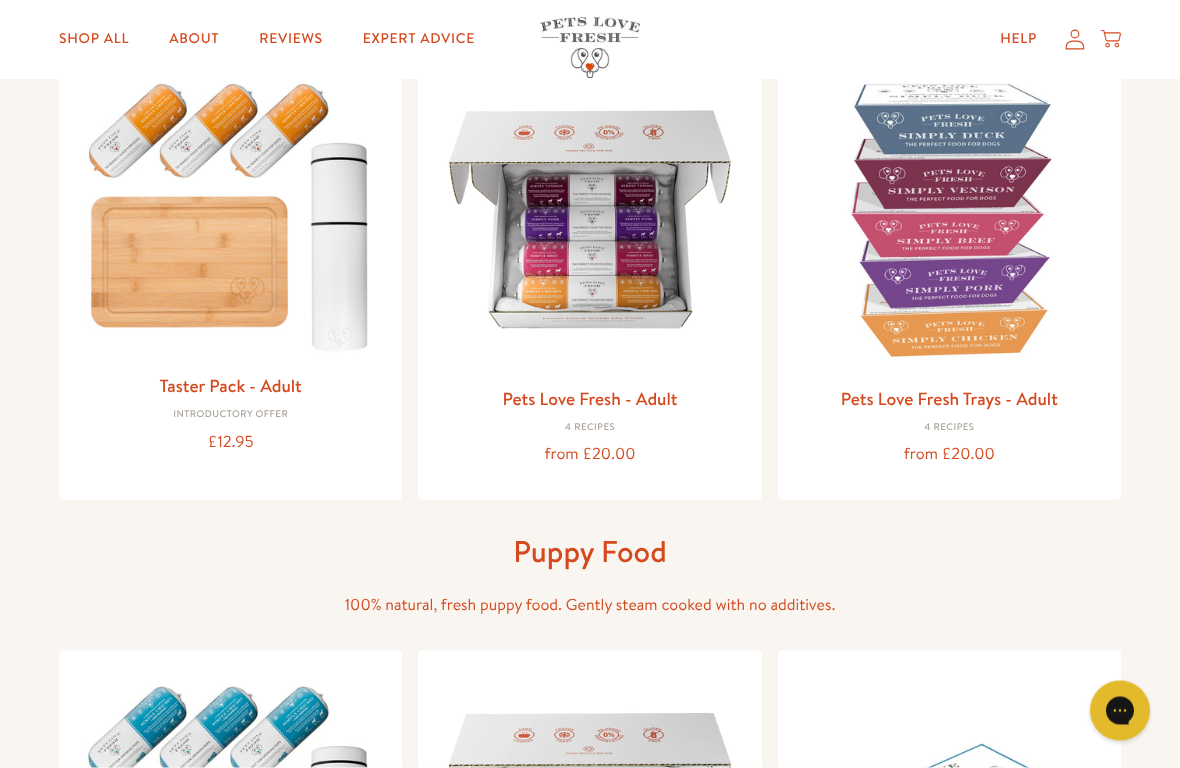 scroll, scrollTop: 263, scrollLeft: 0, axis: vertical 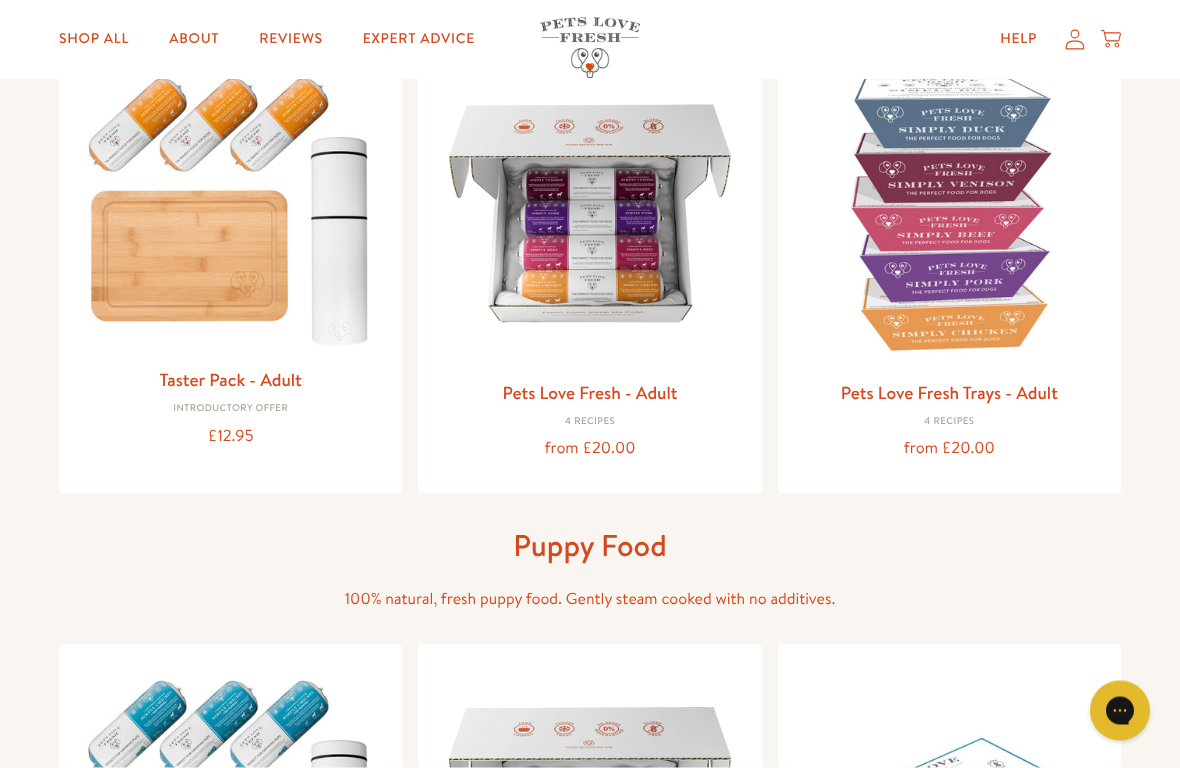 click at bounding box center [589, 213] 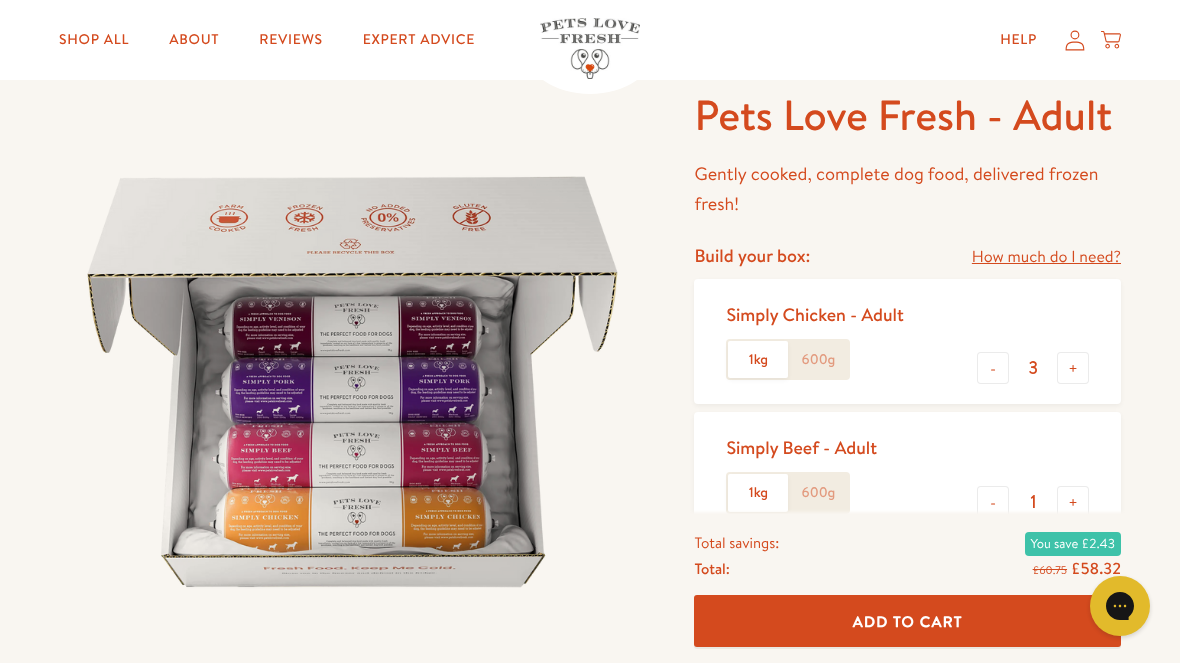 scroll, scrollTop: 0, scrollLeft: 0, axis: both 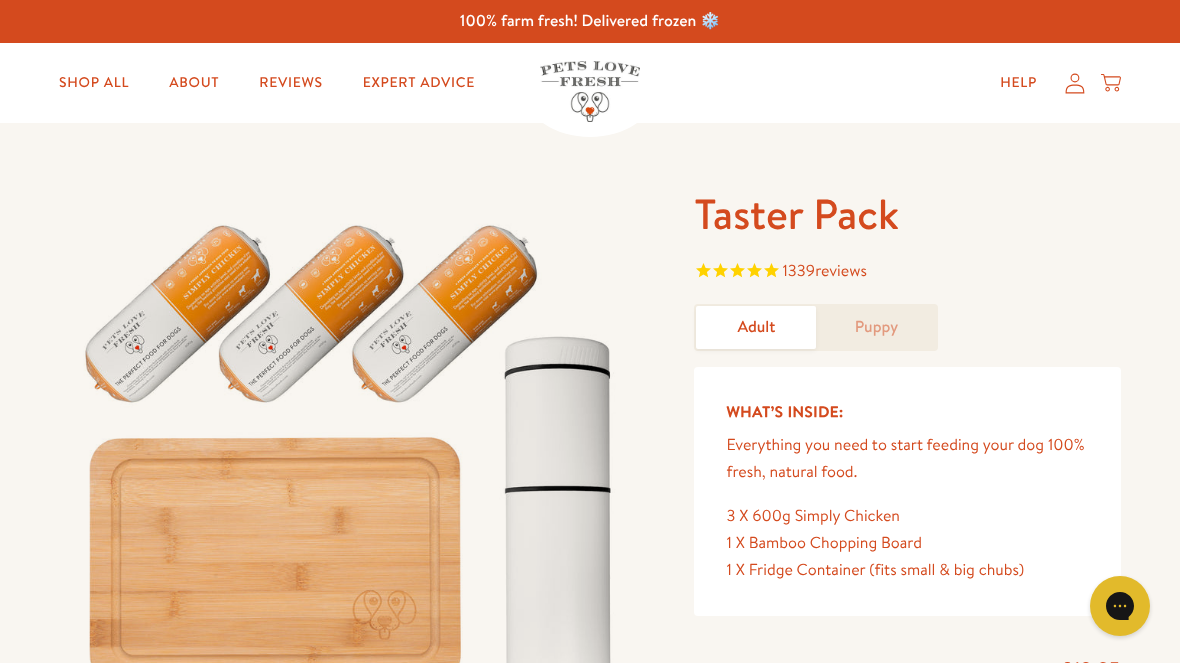 click on "Shop All" at bounding box center [94, 83] 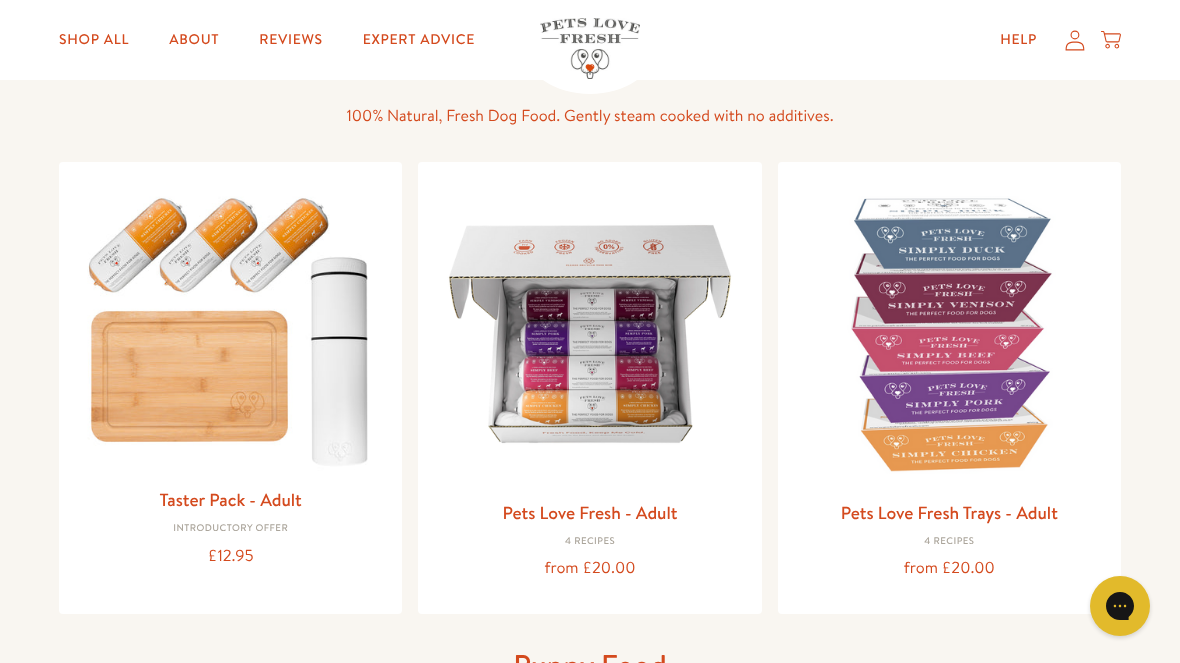 scroll, scrollTop: 93, scrollLeft: 0, axis: vertical 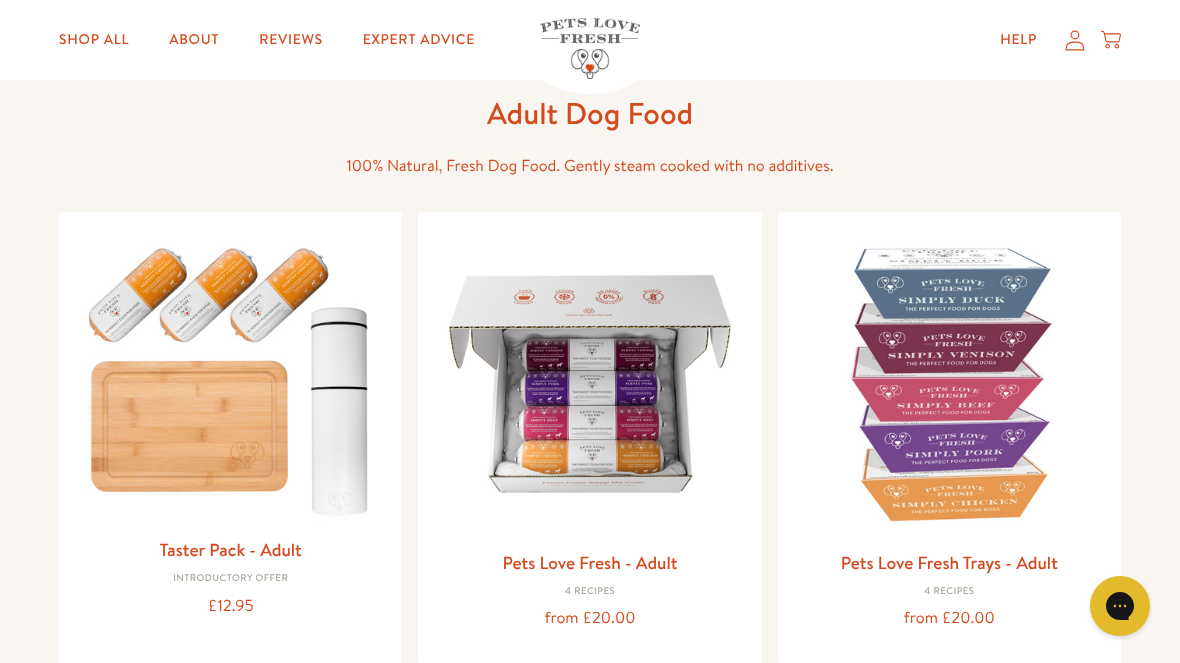 click at bounding box center (949, 383) 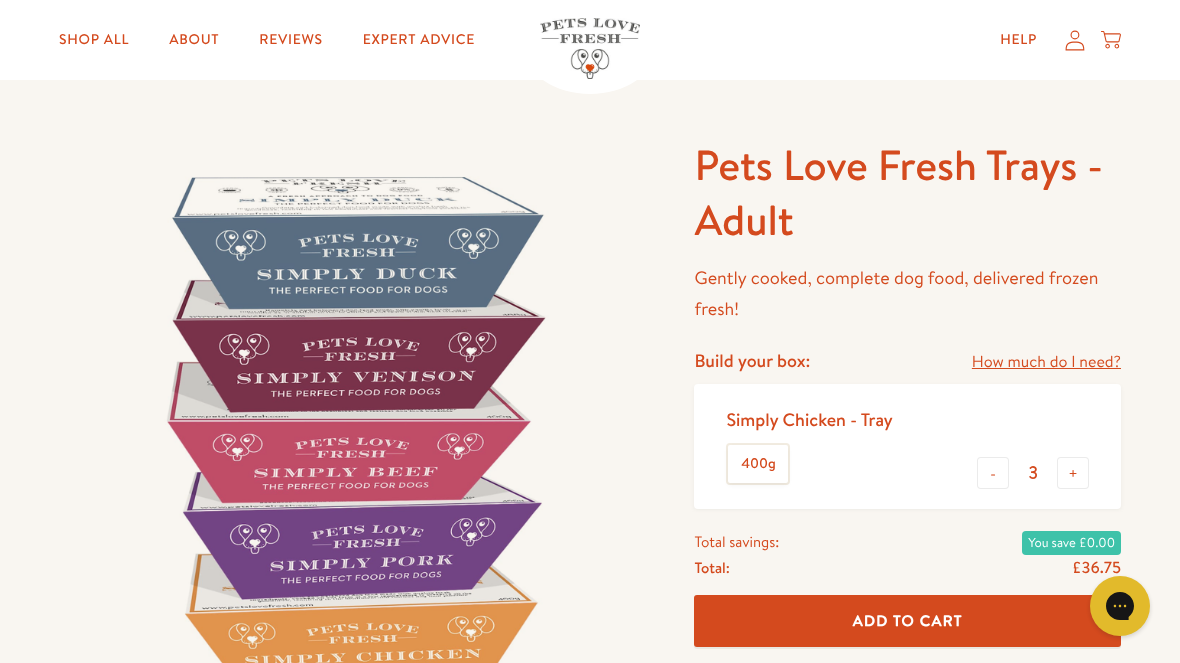 scroll, scrollTop: 0, scrollLeft: 0, axis: both 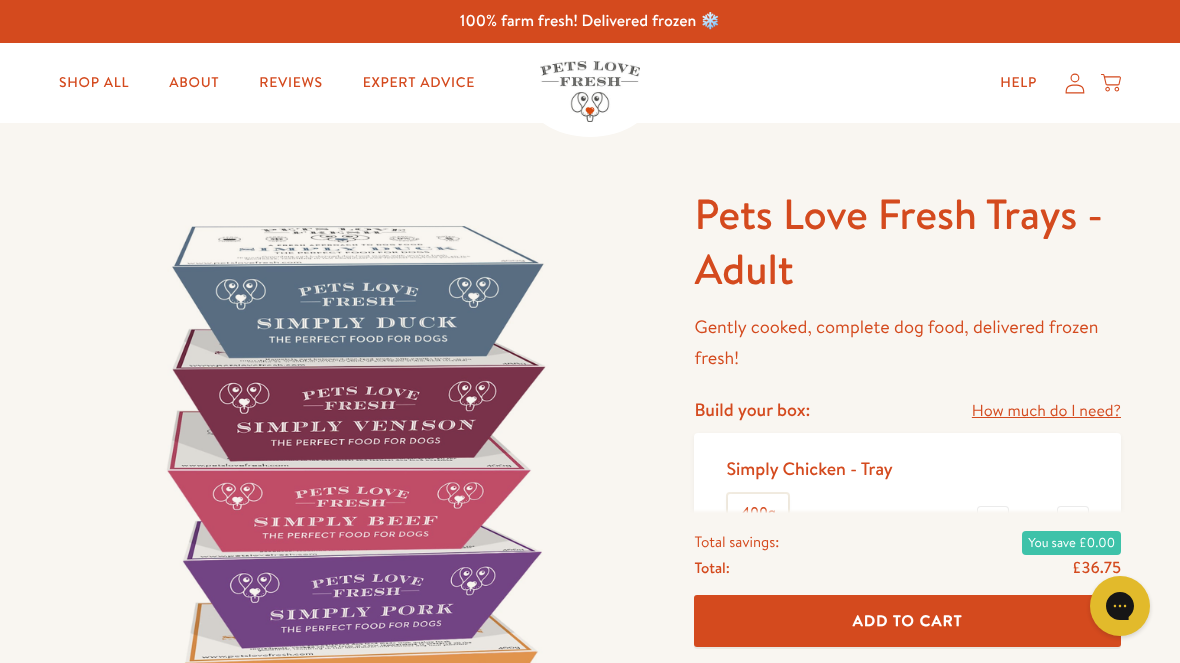 click on "Shop All" at bounding box center [94, 83] 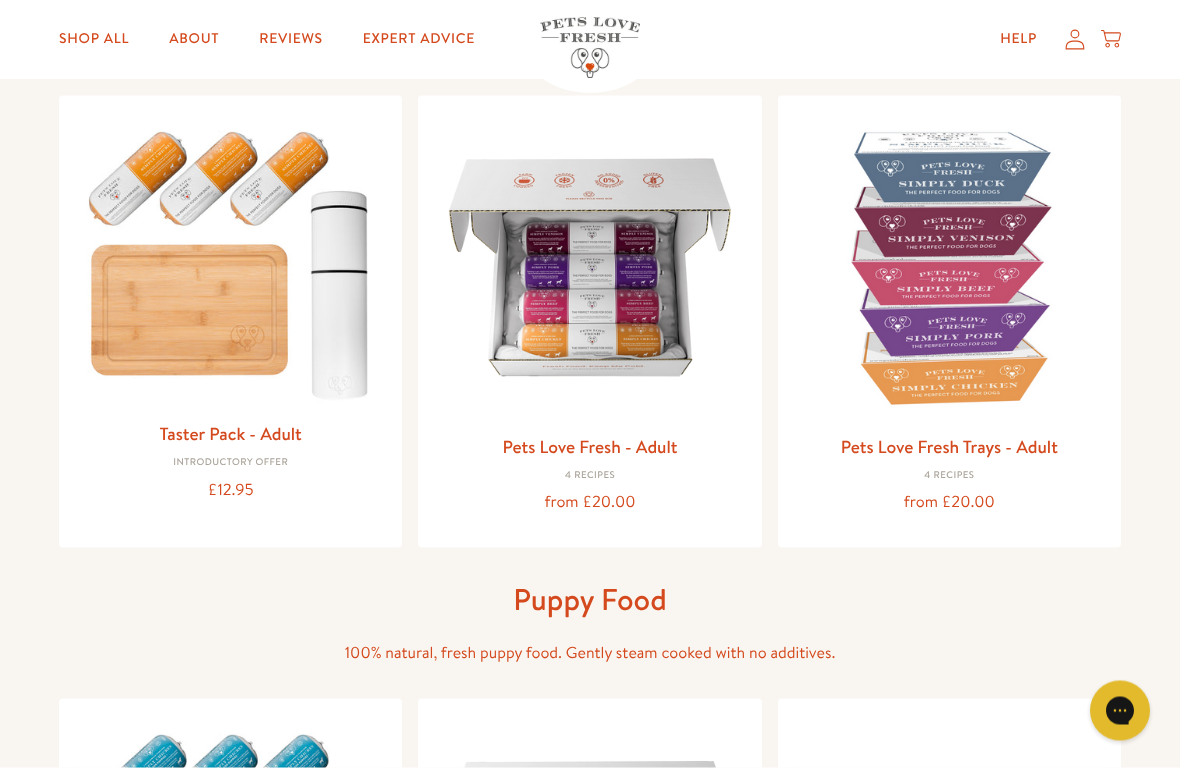 scroll, scrollTop: 210, scrollLeft: 0, axis: vertical 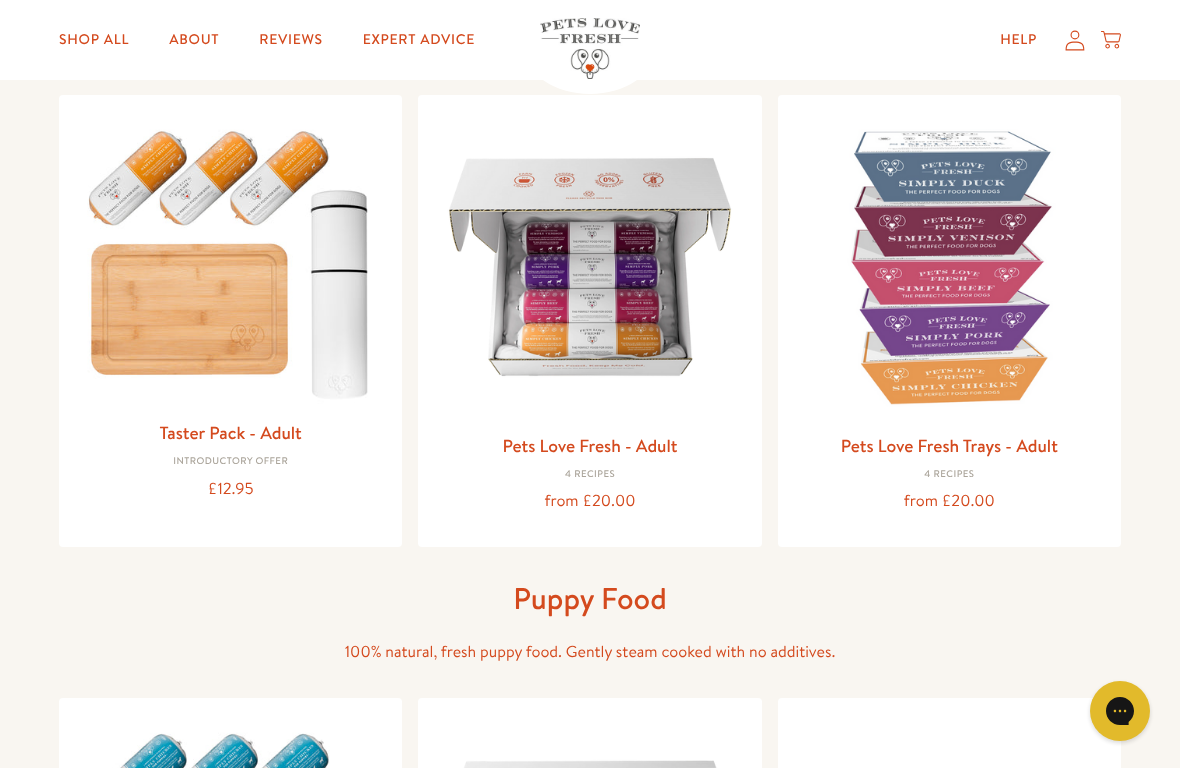 click at bounding box center (589, 266) 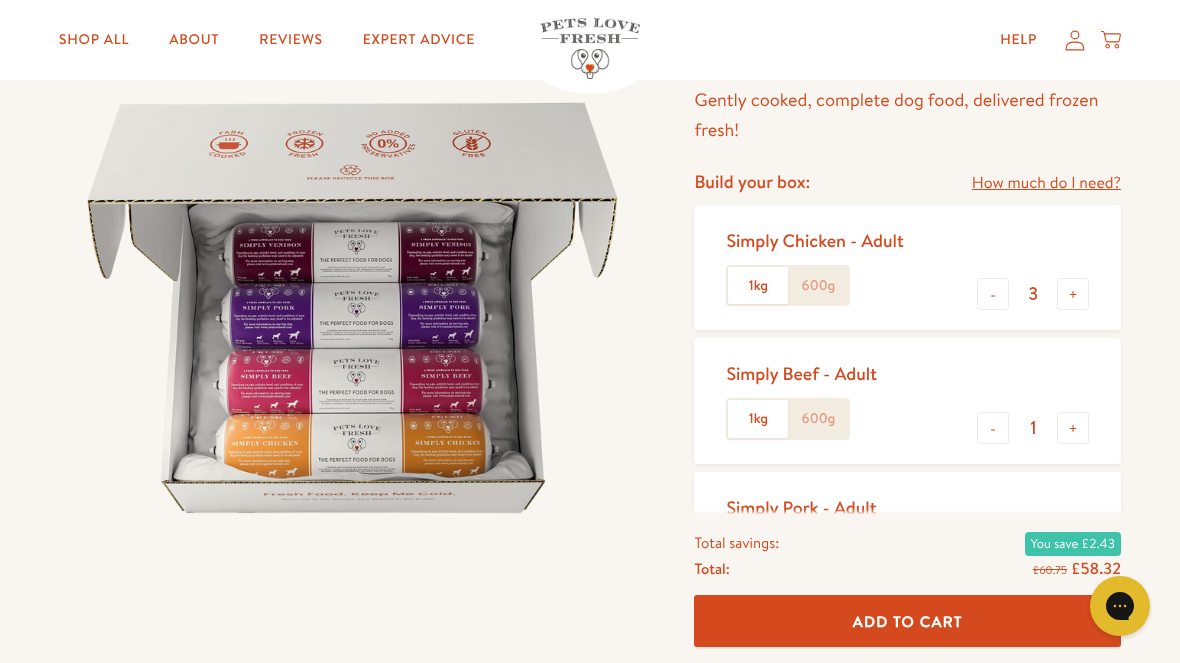scroll, scrollTop: 172, scrollLeft: 0, axis: vertical 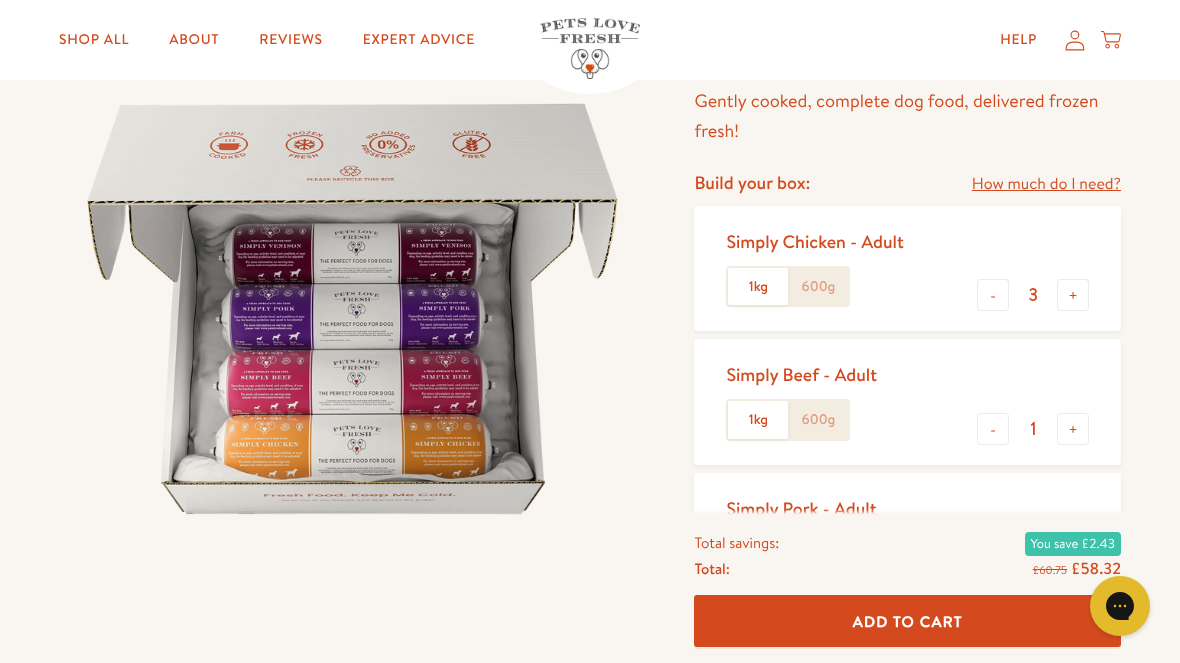 click on "How much do I need?" at bounding box center [1046, 184] 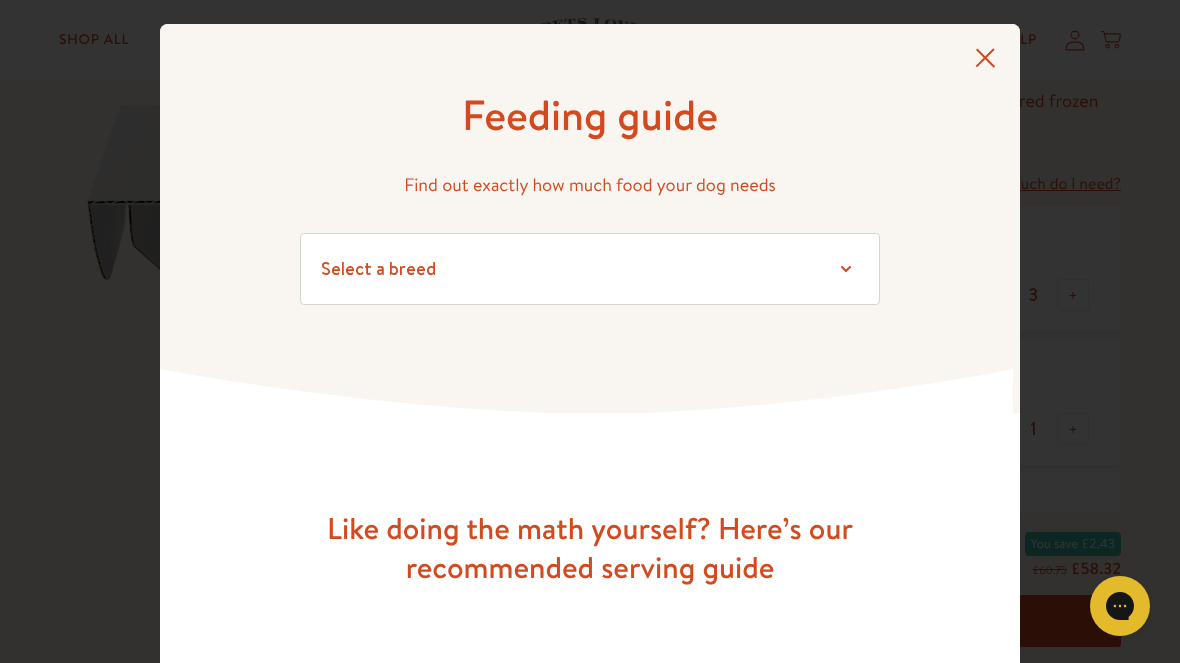 click on "Feeding guide
Find out exactly how much food your dog needs
Select a breed
Affenpinscher Afghan hound Airedale terrier Akita Alaskan Malamute American Staffordshire terrier American water spaniel Australian cattle dog Australian shepherd Australian terrier Basenji Basset hound Beagle Bearded collie Bedlington terrier Bernese mountain dog Bichon frise black and tan coonhound Bloodhound Border collie Border terrier Borzoi Boston terrier Bouvier des Flandres Boxer [PERSON_NAME] Brussels griffon Bull terrier Bulldog Bullmastiff Cairn terrier Canaan dog Cavalier [PERSON_NAME] Chesapeake Bay retriever Chihuahua Chinese crested Chinese shar-[PERSON_NAME] chow Clumber spaniel Cocker spaniel Collie Curly-coated retriever Dachshund Dalmatian Doberman pinscher English cocker spaniel English setter English springer spaniel Eskimo dog" at bounding box center (590, 219) 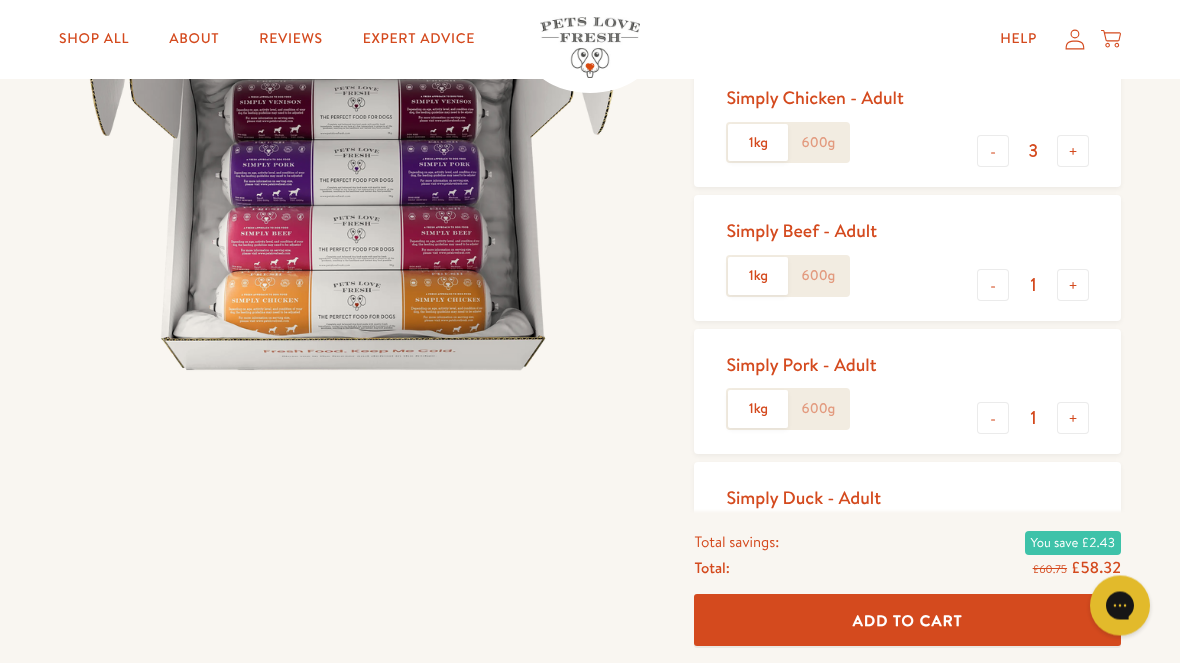 scroll, scrollTop: 0, scrollLeft: 0, axis: both 